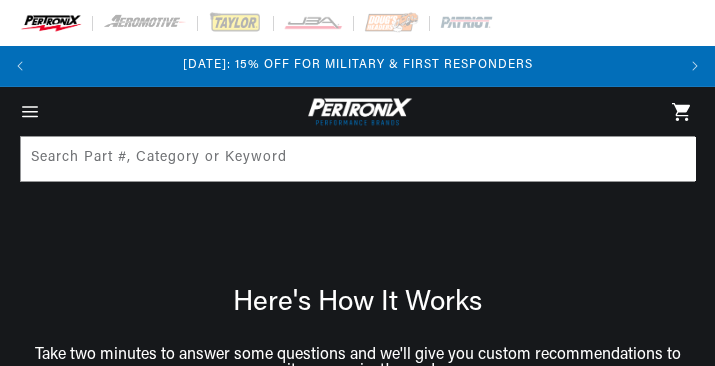scroll, scrollTop: 0, scrollLeft: 0, axis: both 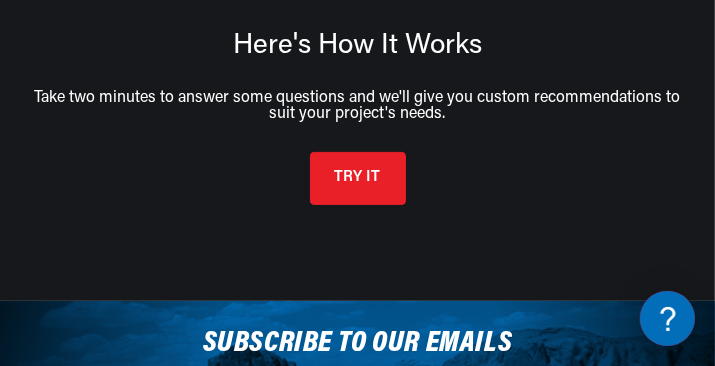 click on "TRY IT" at bounding box center [358, 178] 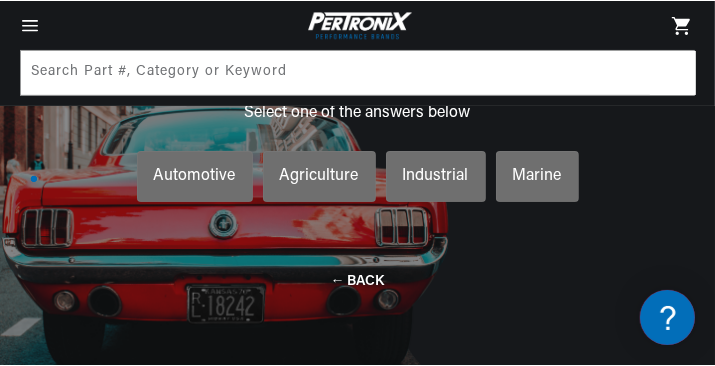 scroll, scrollTop: 131, scrollLeft: 0, axis: vertical 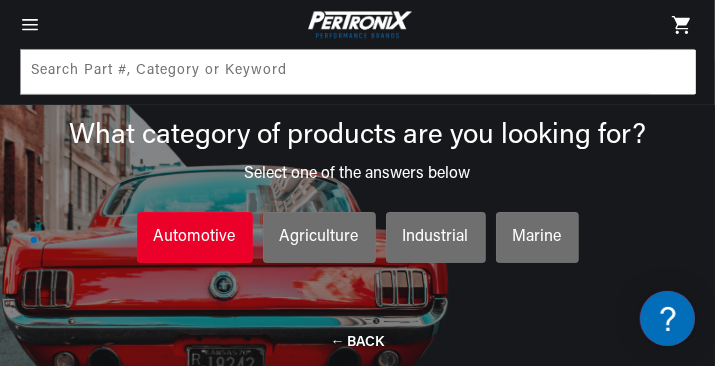click on "Automotive" at bounding box center [195, 238] 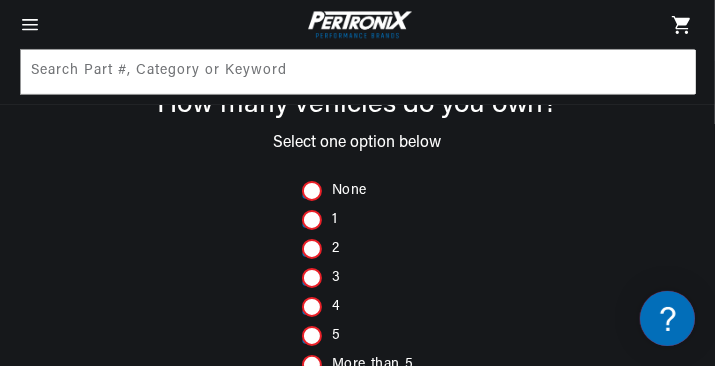 scroll, scrollTop: 0, scrollLeft: 1270, axis: horizontal 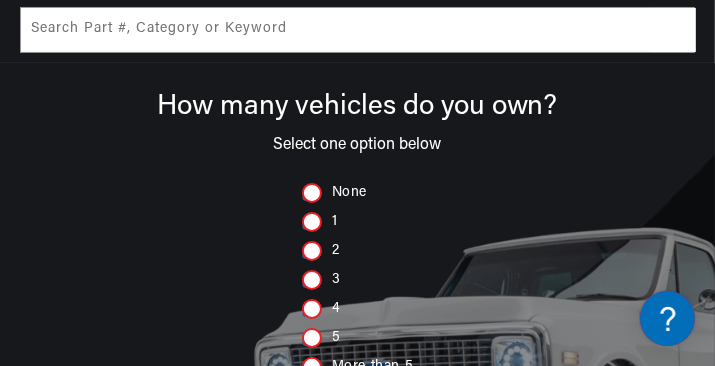 click at bounding box center (312, 309) 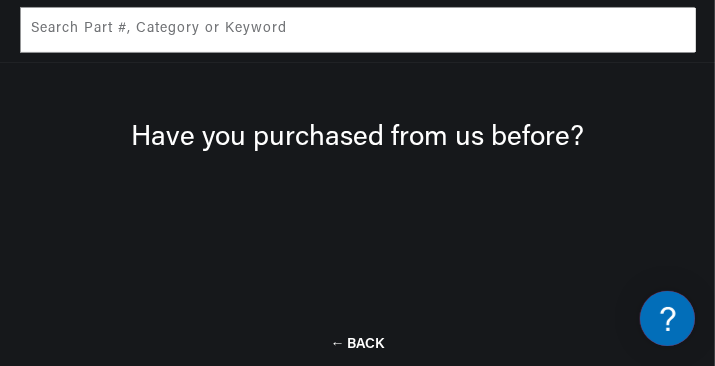 scroll, scrollTop: 131, scrollLeft: 0, axis: vertical 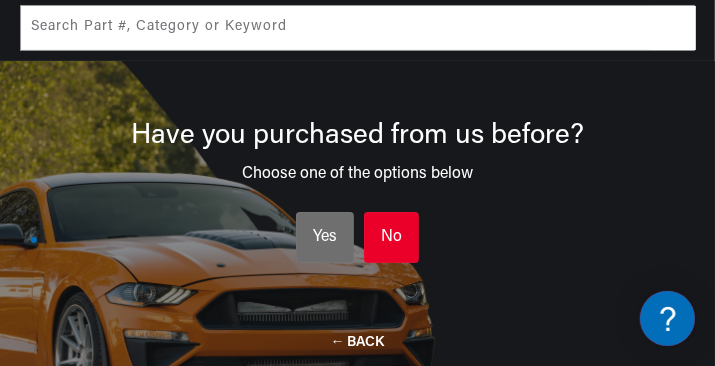 click on "No" at bounding box center (391, 238) 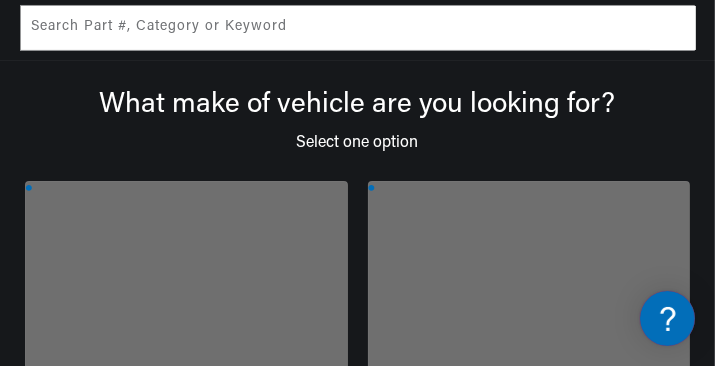 scroll, scrollTop: 0, scrollLeft: 0, axis: both 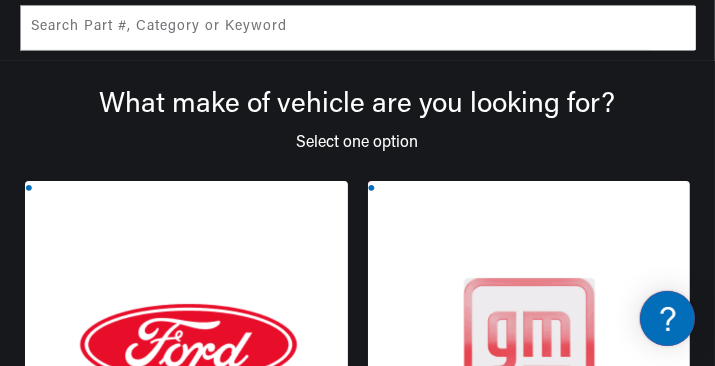 click at bounding box center (529, 366) 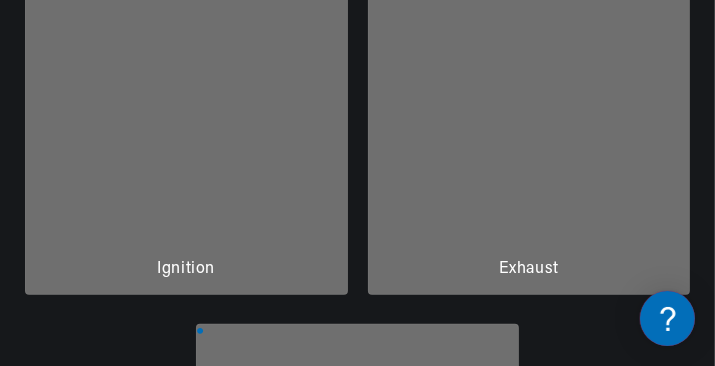 scroll, scrollTop: 388, scrollLeft: 0, axis: vertical 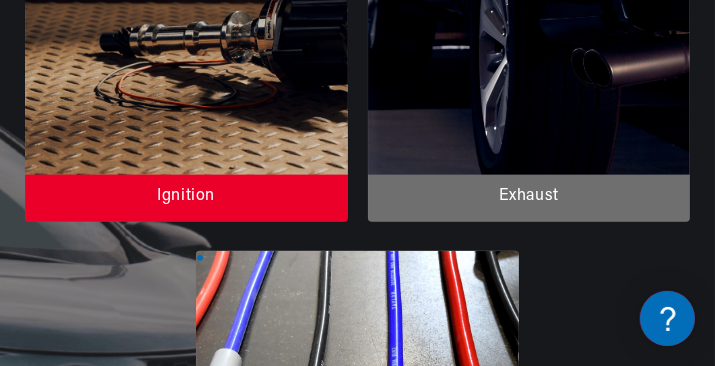 click at bounding box center (186, 37) 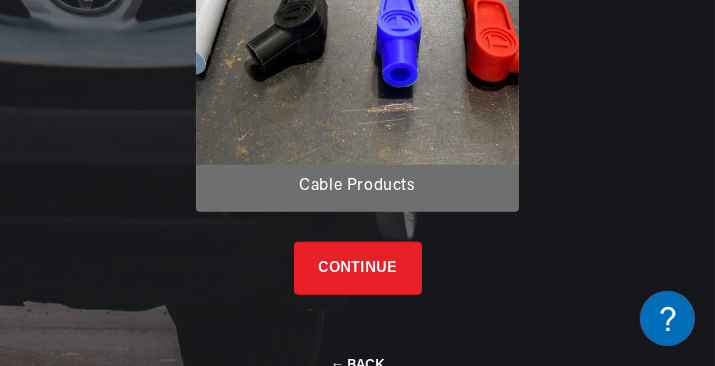 scroll, scrollTop: 870, scrollLeft: 0, axis: vertical 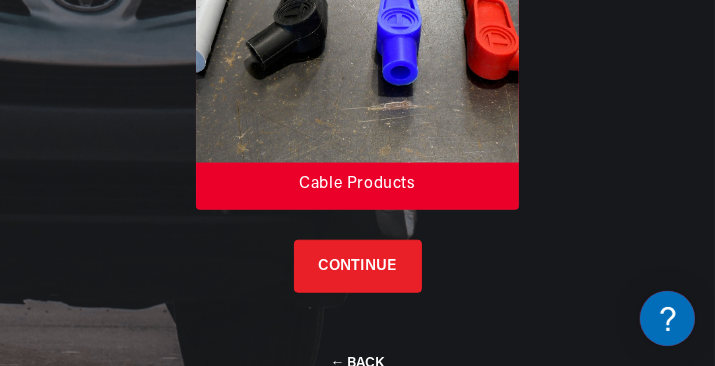 click at bounding box center (357, 26) 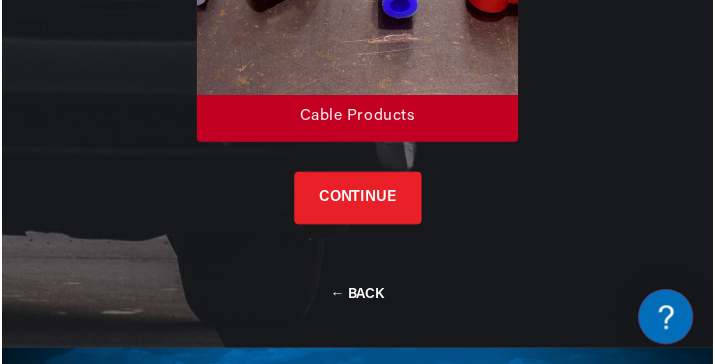 scroll, scrollTop: 946, scrollLeft: 0, axis: vertical 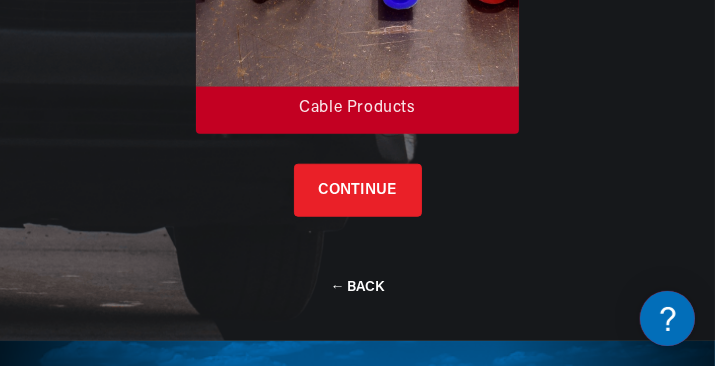 click on "CONTINUE" at bounding box center (358, 190) 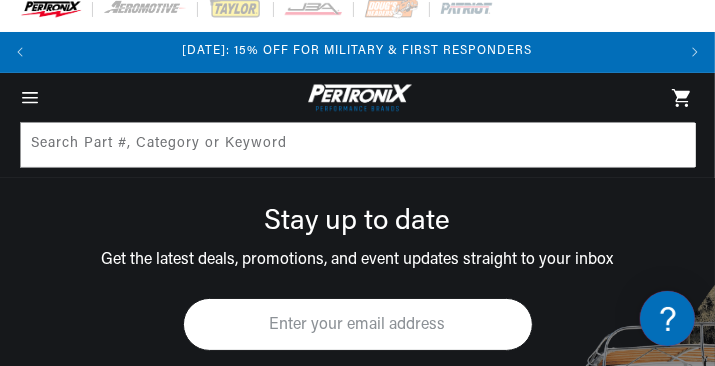 scroll, scrollTop: 5, scrollLeft: 0, axis: vertical 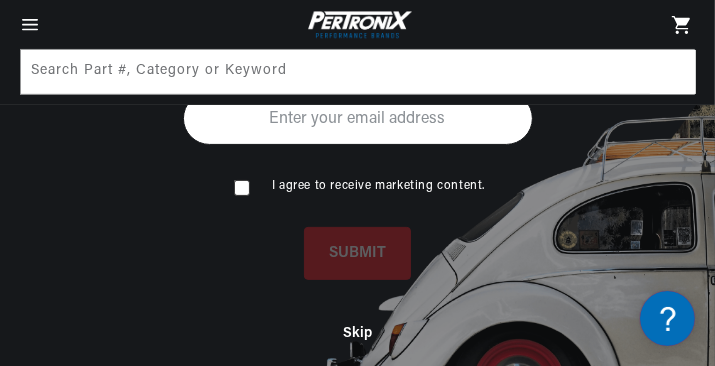 click at bounding box center (358, 118) 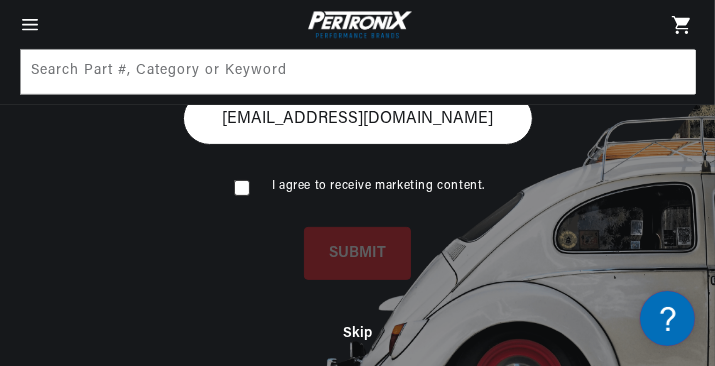 click at bounding box center [240, 186] 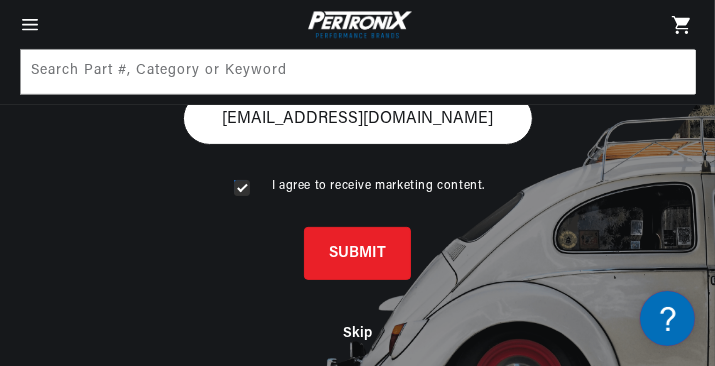 click on "SUBMIT" at bounding box center [357, 253] 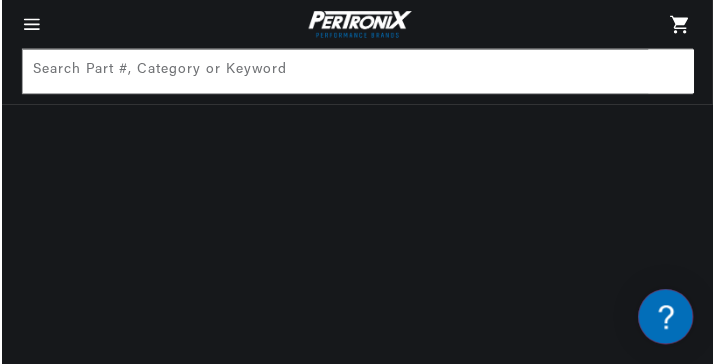 scroll, scrollTop: 0, scrollLeft: 0, axis: both 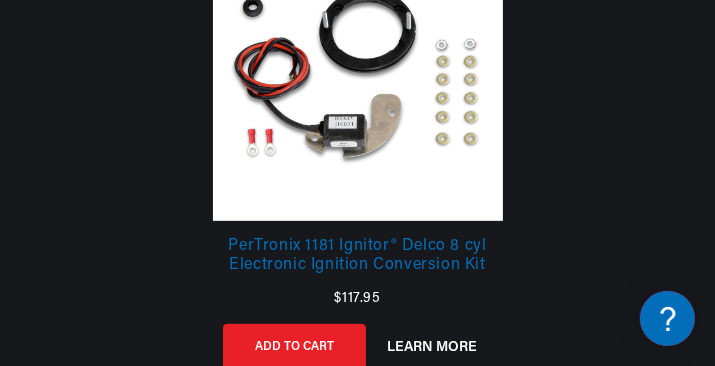 click on "PerTronix 1181 Ignitor® Delco 8 cyl Electronic Ignition Conversion Kit" at bounding box center (358, 264) 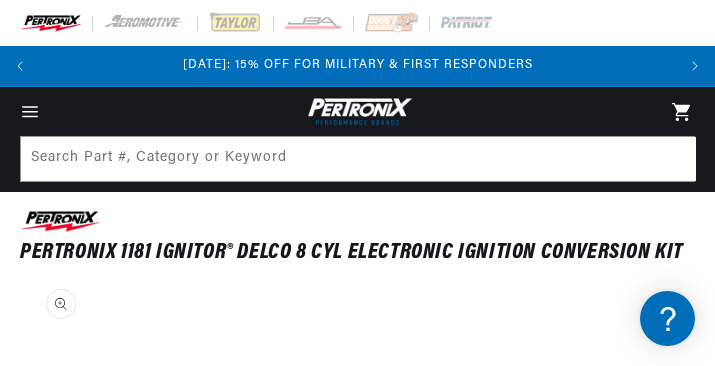 scroll, scrollTop: 0, scrollLeft: 0, axis: both 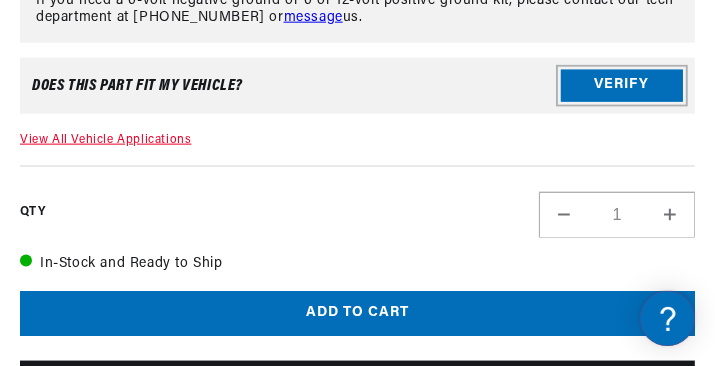 click on "Verify" at bounding box center [622, 86] 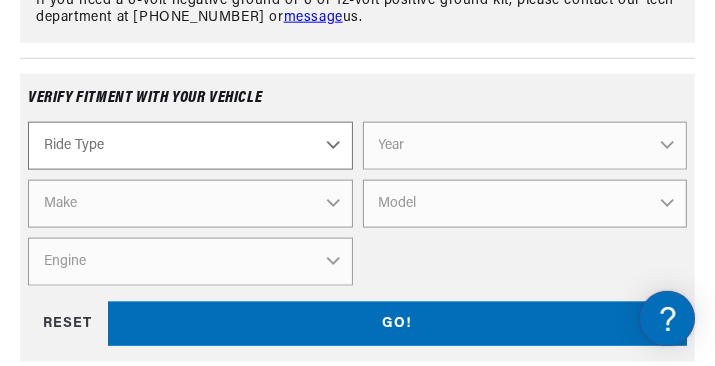 scroll, scrollTop: 0, scrollLeft: 1270, axis: horizontal 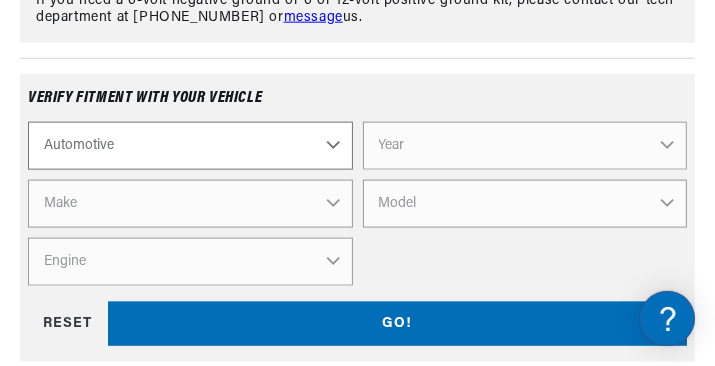 click on "Ride Type
Automotive
Agricultural
Industrial
Marine
Motorcycle" at bounding box center [190, 146] 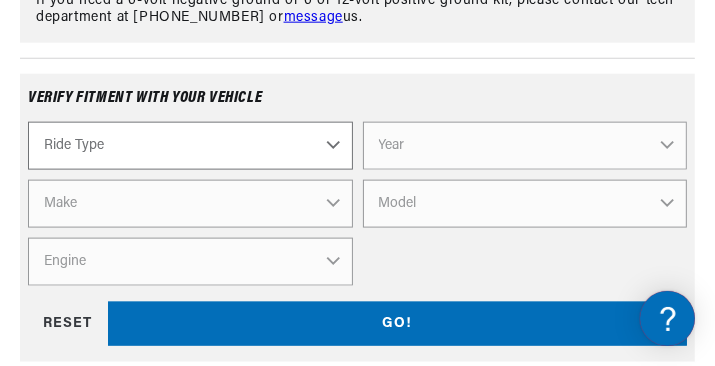 select on "Automotive" 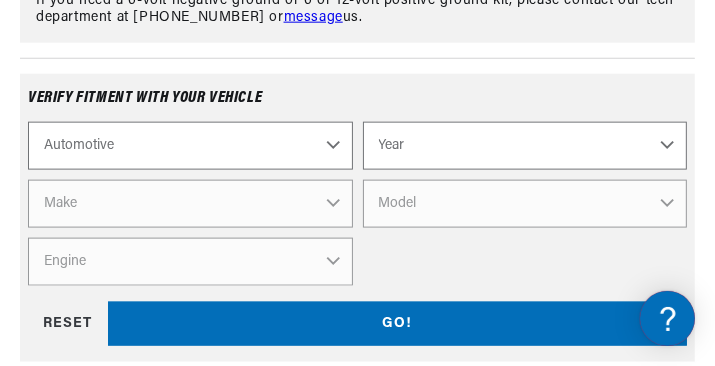 scroll, scrollTop: 0, scrollLeft: 0, axis: both 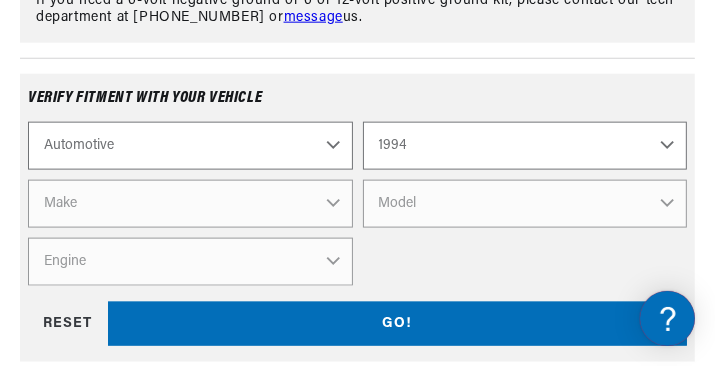 click on "Year
2022
2021
2020
2019
2018
2017
2016
2015
2014
2013
2012
2011
2010
2009
2008
2007
2006
2005
2004
2003
2002
2001
2000
1999
1998
1997
1996
1995
1994
1993
1992
1991
1990
1989
1988
1987
1986 1985" at bounding box center [525, 146] 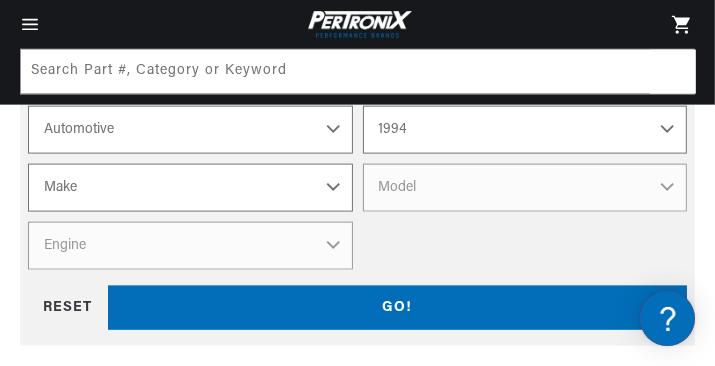 scroll, scrollTop: 1324, scrollLeft: 0, axis: vertical 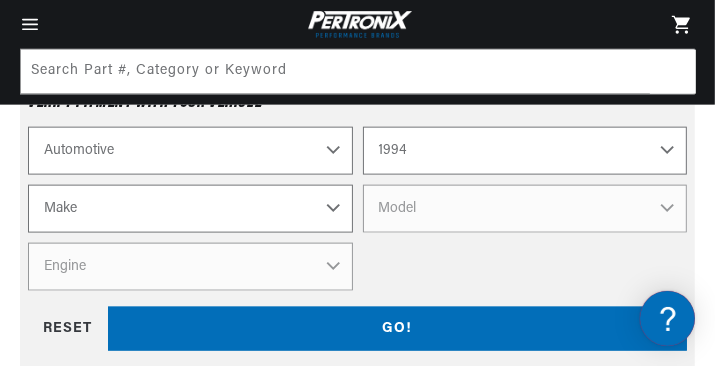 click on "2022
2021
2020
2019
2018
2017
2016
2015
2014
2013
2012
2011
2010
2009
2008
2007
2006
2005
2004
2003
2002
2001
2000
1999
1998
1997
1996
1995
1994
1993
1992
1991
1990
1989
1988
1987
1986
1985 1984" at bounding box center (525, 151) 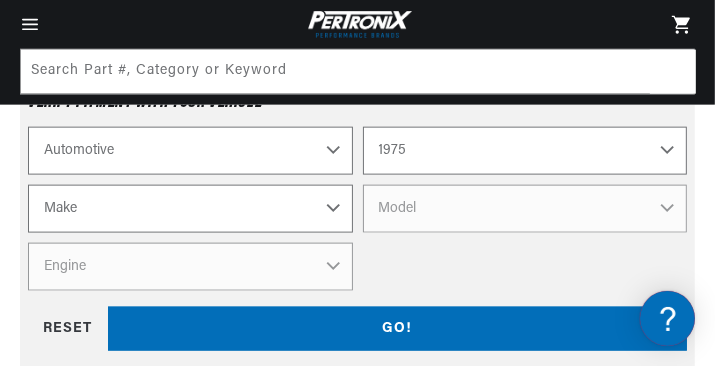 click on "2022
2021
2020
2019
2018
2017
2016
2015
2014
2013
2012
2011
2010
2009
2008
2007
2006
2005
2004
2003
2002
2001
2000
1999
1998
1997
1996
1995
1994
1993
1992
1991
1990
1989
1988
1987
1986
1985 1984" at bounding box center [525, 151] 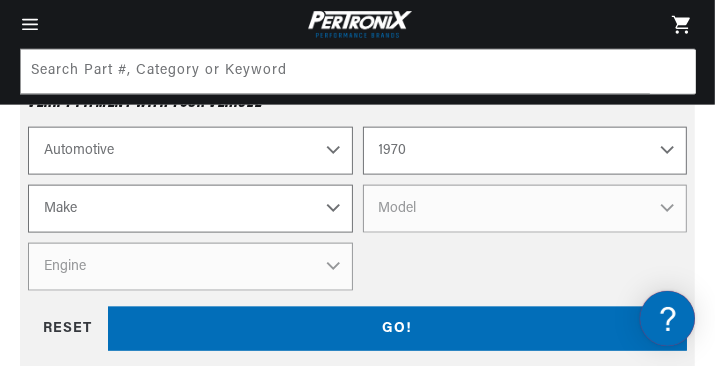 click on "2022
2021
2020
2019
2018
2017
2016
2015
2014
2013
2012
2011
2010
2009
2008
2007
2006
2005
2004
2003
2002
2001
2000
1999
1998
1997
1996
1995
1994
1993
1992
1991
1990
1989
1988
1987
1986
1985 1984" at bounding box center (525, 151) 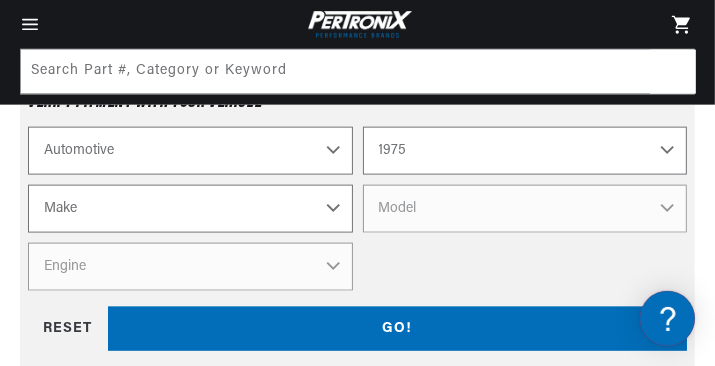 select on "1970" 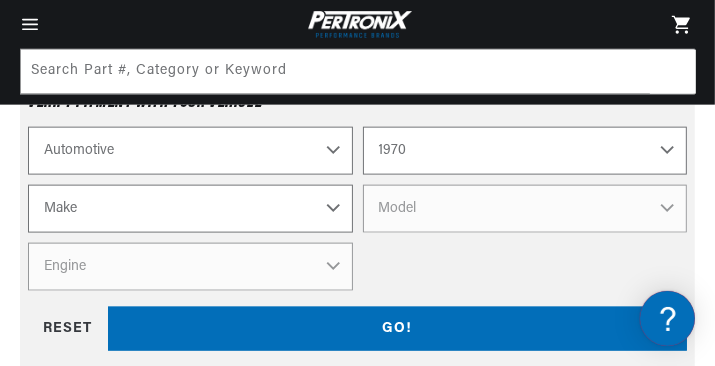 click on "Make
Alfa Romeo
American Motors
Aston Martin
Audi
Austin
Austin Healey
Avanti
BMW
Buick
Cadillac
Checker
Chevrolet
Chrysler
Citroen
Dodge
Ferrari
Fiat
Ford
Ford (Europe)
GMC
Honda
IHC Truck
International
Jaguar
Jeep
Lamborghini
Lancia
Lincoln
Lotus
Maserati
Mercedes-Benz
Mercury
MG" at bounding box center (190, 209) 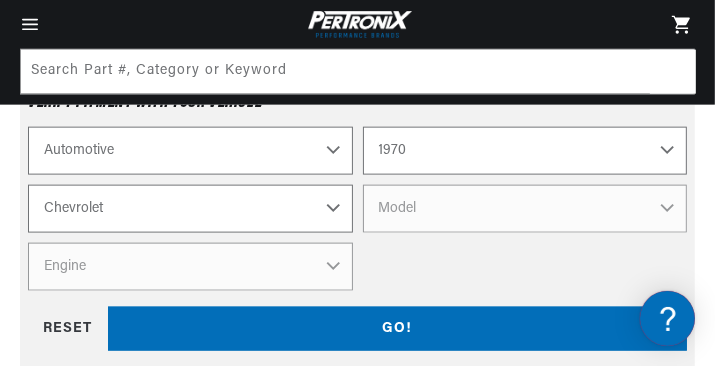 click on "Make
Alfa Romeo
American Motors
Aston Martin
Audi
Austin
Austin Healey
Avanti
BMW
Buick
Cadillac
Checker
Chevrolet
Chrysler
Citroen
Dodge
Ferrari
Fiat
Ford
Ford (Europe)
GMC
Honda
IHC Truck
International
Jaguar
Jeep
Lamborghini
Lancia
Lincoln
Lotus
Maserati
Mercedes-Benz
Mercury
MG" at bounding box center (190, 209) 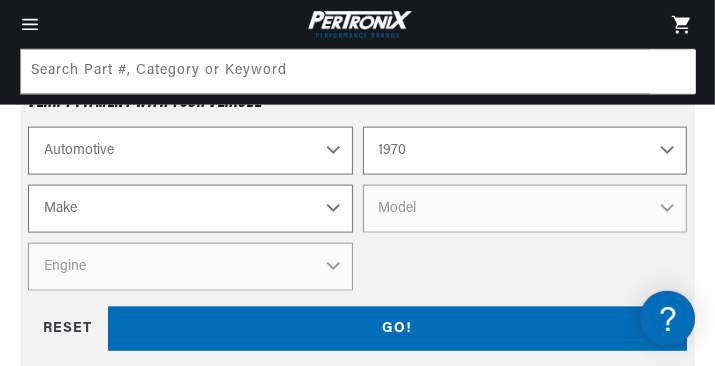 select on "Chevrolet" 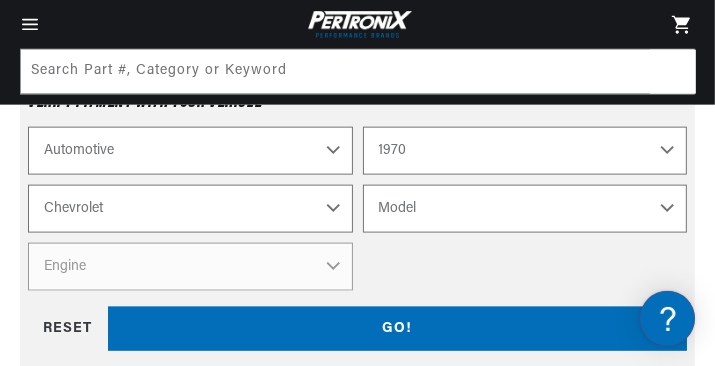 scroll, scrollTop: 0, scrollLeft: 1270, axis: horizontal 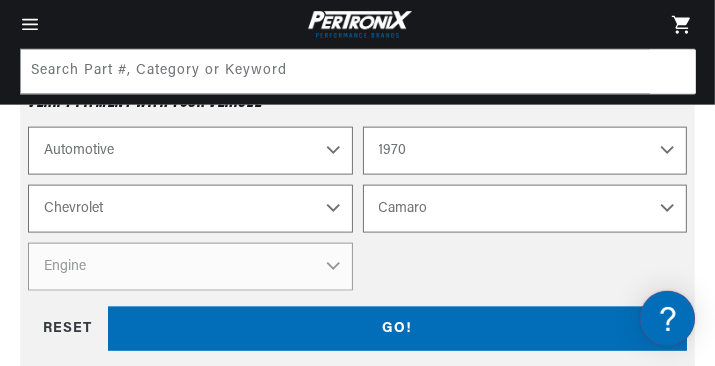 click on "Model
Bel Air
Biscayne
Blazer
Brookwood
C10 Pickup
C10 Suburban
C20 Pickup
C20 Suburban
C30 Pickup
C50
C60
Camaro
Caprice
Chevelle
Corvette
El Camino
Estate
G10 Van
G20 Van
Impala
K10 Pickup
K10 Suburban
K20 Pickup
K20 Suburban
K30 Pickup
Kingswood
Monte Carlo
Nova
P10 Van
P20 Van
P30 Van
Townsman" at bounding box center (525, 209) 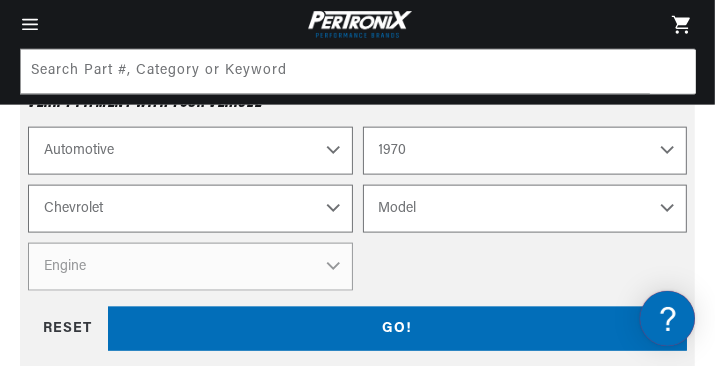 select on "Camaro" 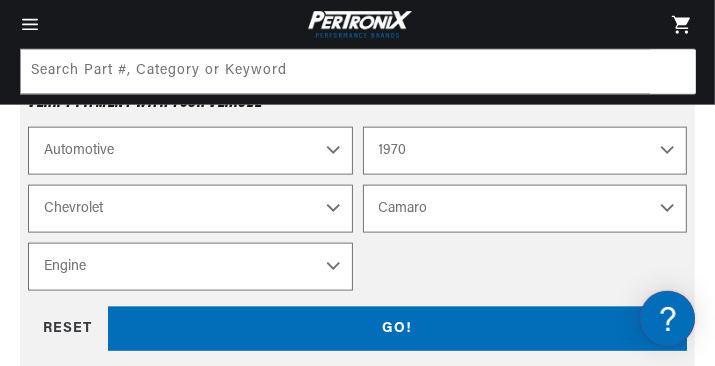 click on "Engine
4.9L
5.3L
5.4L
230cid / 3.8L
250cid / 4.1L
305cid / 5.0L
307cid / 5.0L
350cid / 5.7L
396cid / 6.5L
400cid / 6.6L
427cid / 7.0L" at bounding box center [190, 267] 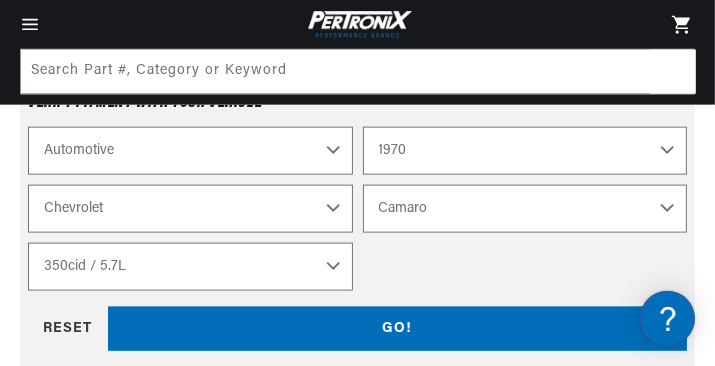 click on "Engine
4.9L
5.3L
5.4L
230cid / 3.8L
250cid / 4.1L
305cid / 5.0L
307cid / 5.0L
350cid / 5.7L
396cid / 6.5L
400cid / 6.6L
427cid / 7.0L" at bounding box center [190, 267] 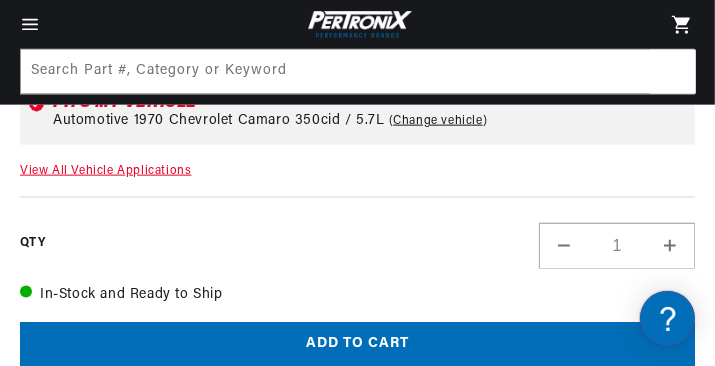 scroll, scrollTop: 0, scrollLeft: 635, axis: horizontal 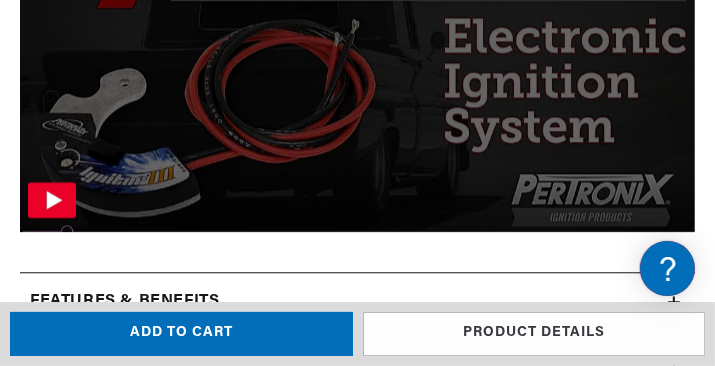 click 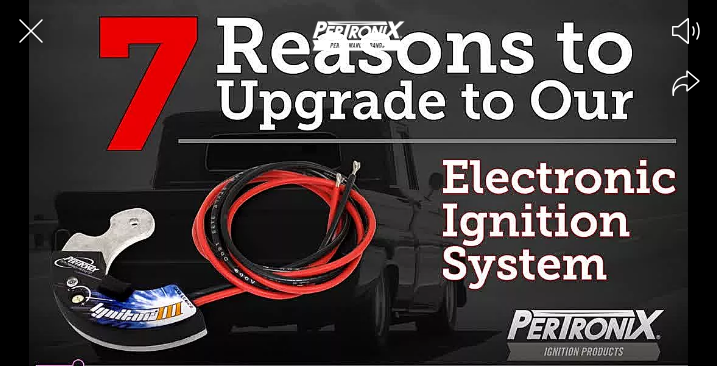 click 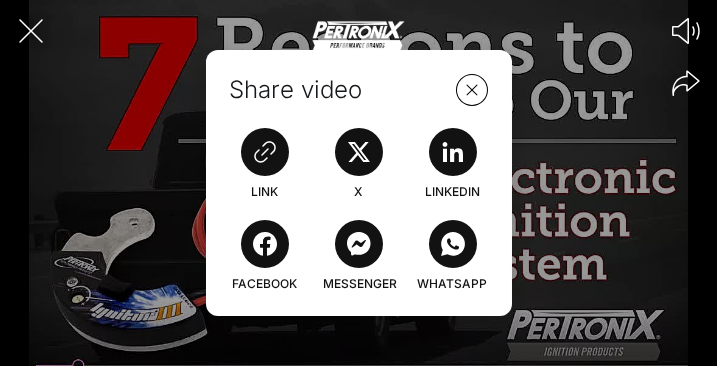 click on "Share video Link X LinkedIn Facebook Messenger WhatsApp" at bounding box center (358, 183) 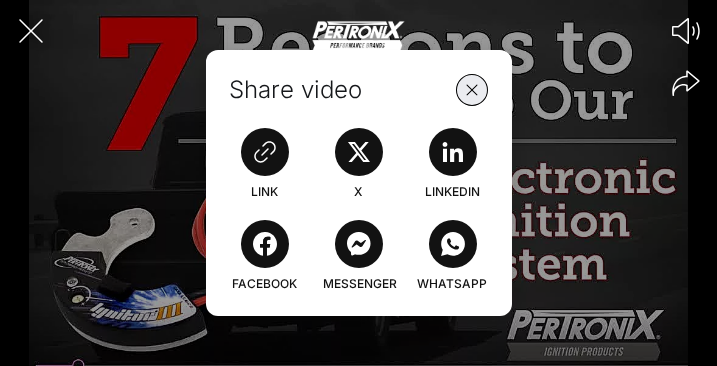 click 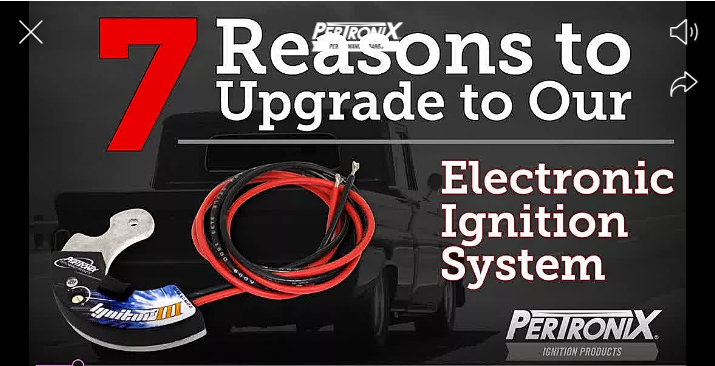 scroll, scrollTop: 0, scrollLeft: 636, axis: horizontal 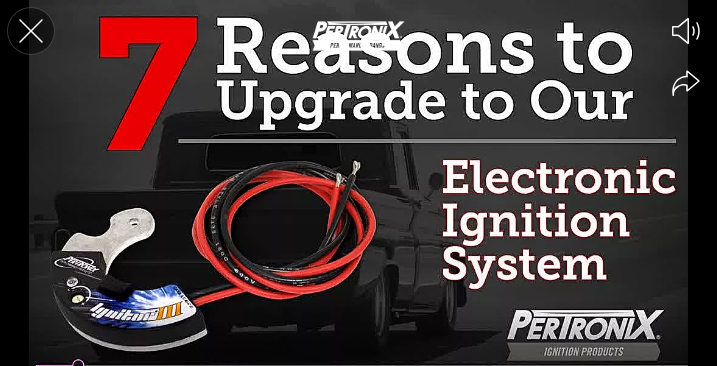 click 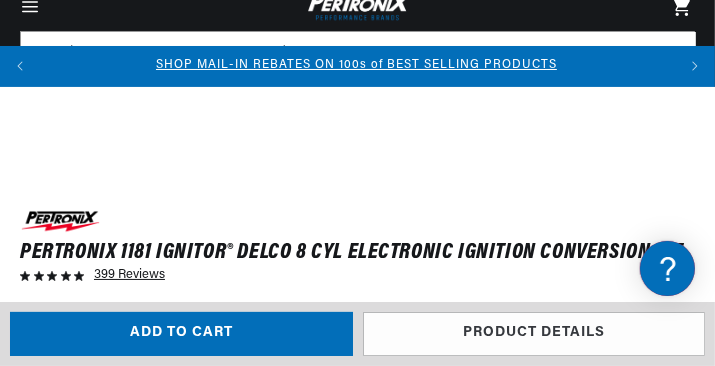 scroll, scrollTop: 2662, scrollLeft: 0, axis: vertical 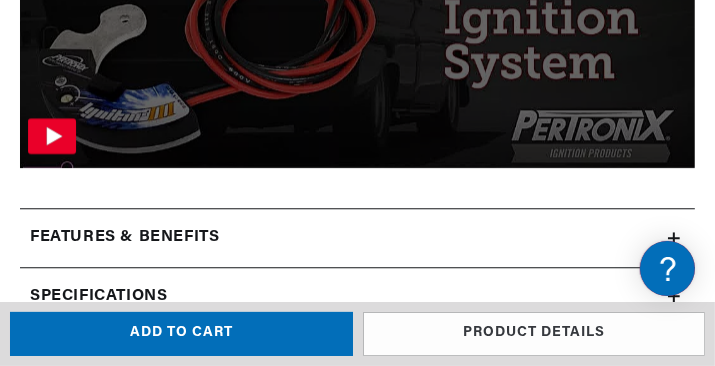 click 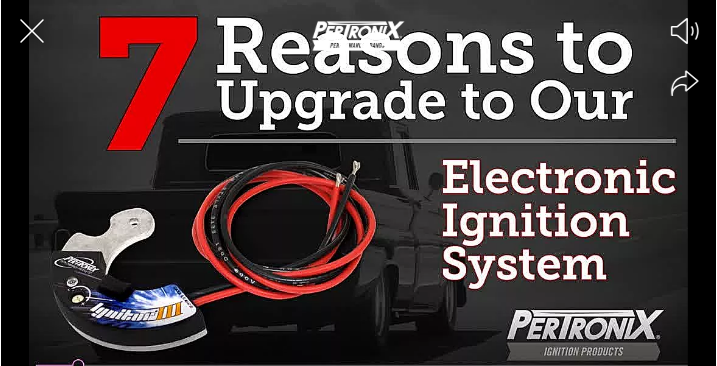 scroll, scrollTop: 0, scrollLeft: 0, axis: both 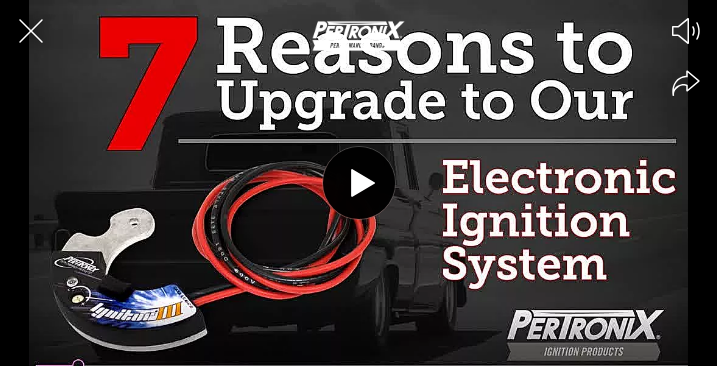 click 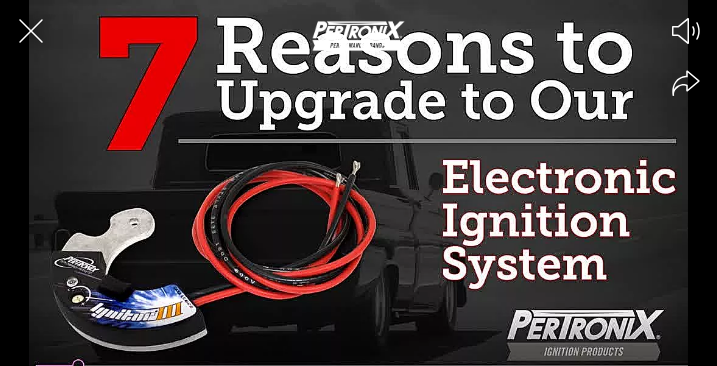 scroll, scrollTop: 0, scrollLeft: 0, axis: both 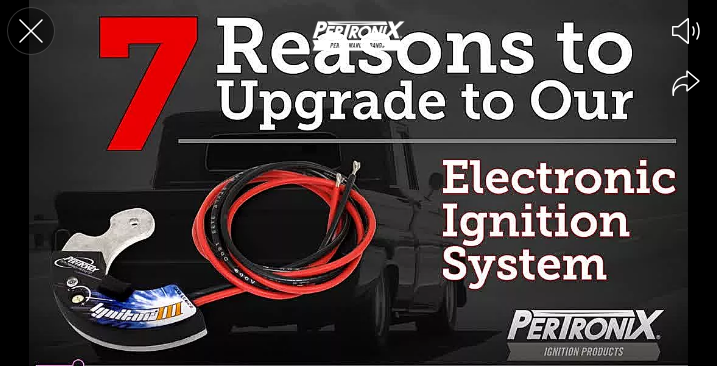 click 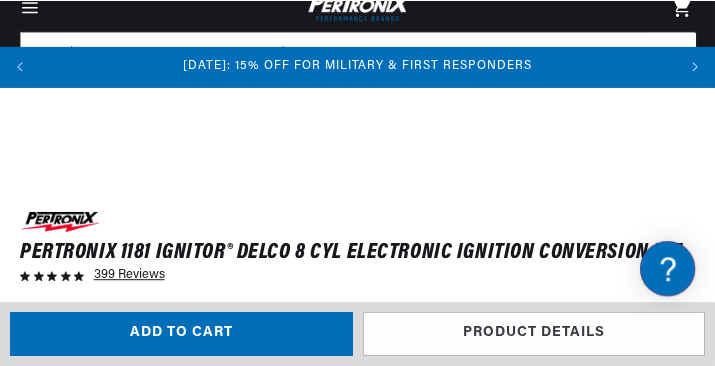 scroll, scrollTop: 2686, scrollLeft: 0, axis: vertical 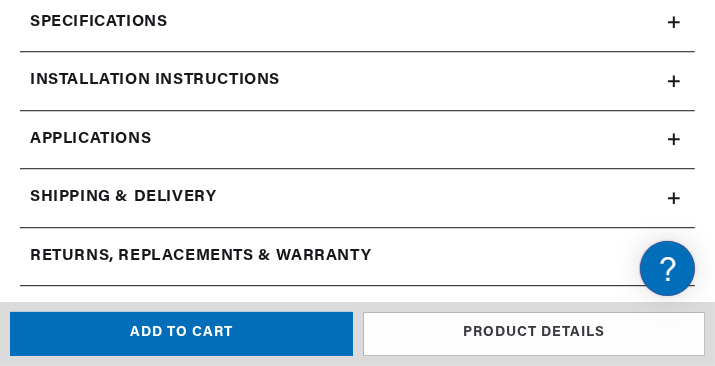 click on "Installation instructions" at bounding box center [357, -36] 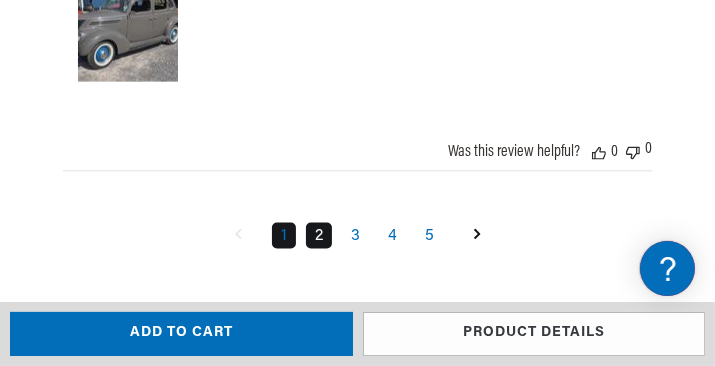 click on "2" at bounding box center [319, 236] 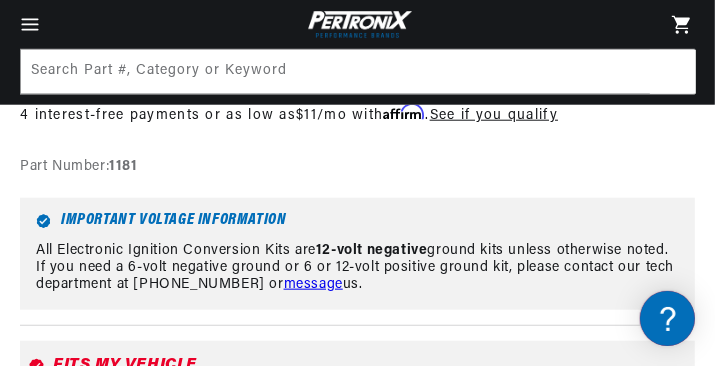 click 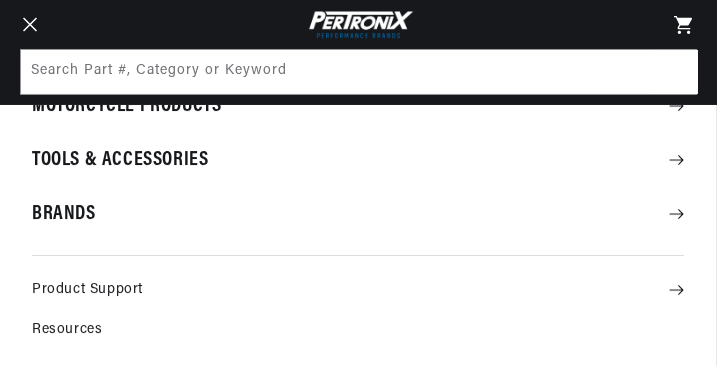 click 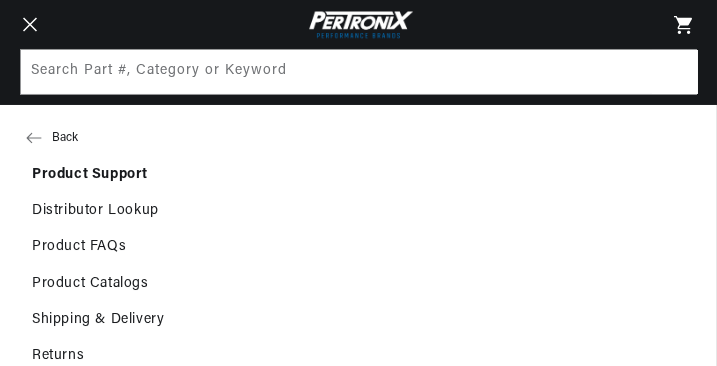 click on "Distributor Lookup" at bounding box center [358, 211] 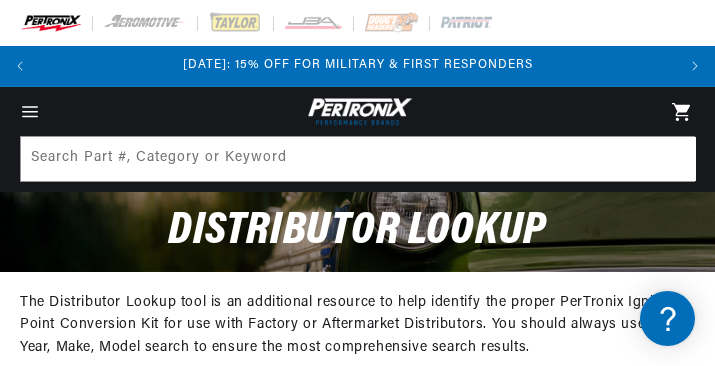 scroll, scrollTop: 0, scrollLeft: 0, axis: both 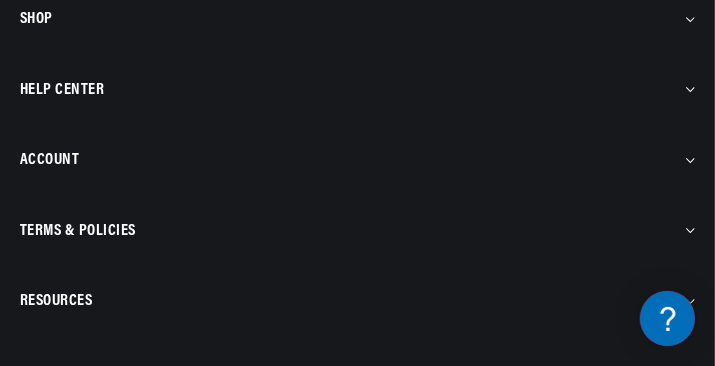 click on "Help Center" at bounding box center (357, 90) 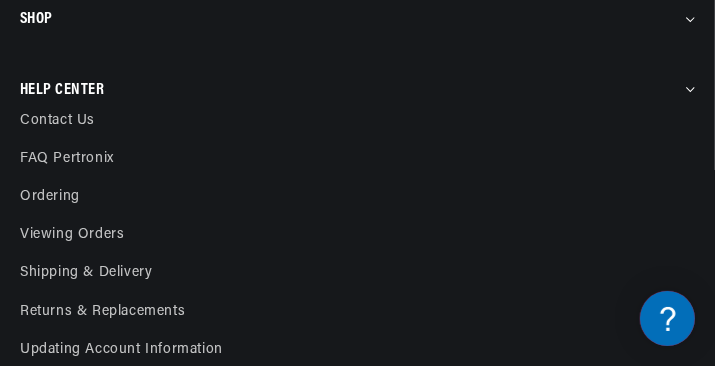 scroll, scrollTop: 0, scrollLeft: 0, axis: both 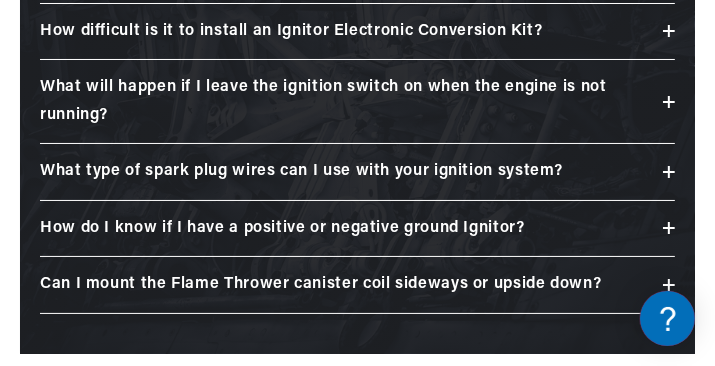click 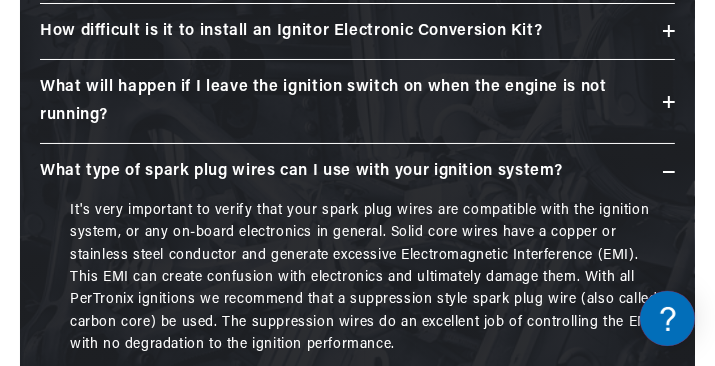 scroll, scrollTop: 0, scrollLeft: 0, axis: both 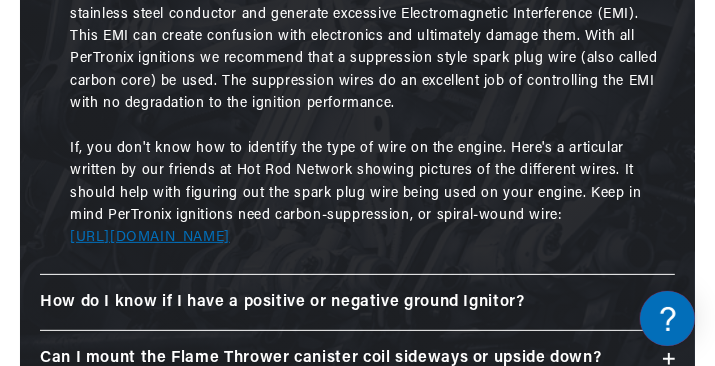 click on "https://www.hotrod.com/articles/1006rc-ignition-wiring/" at bounding box center (150, 237) 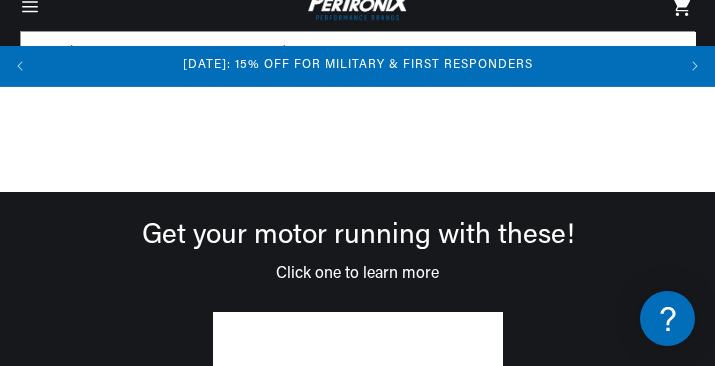 scroll, scrollTop: 381, scrollLeft: 0, axis: vertical 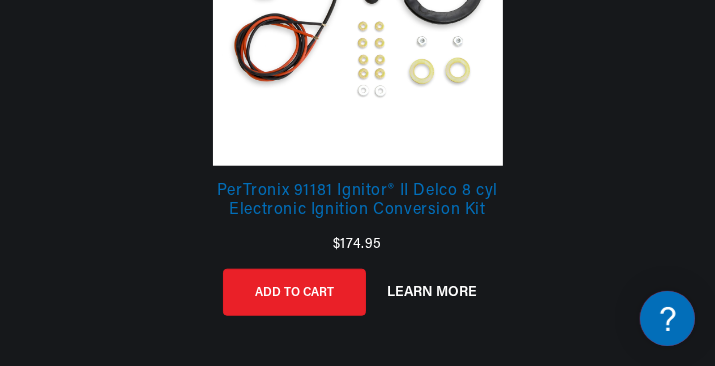 click on "LEARN MORE" at bounding box center (432, 292) 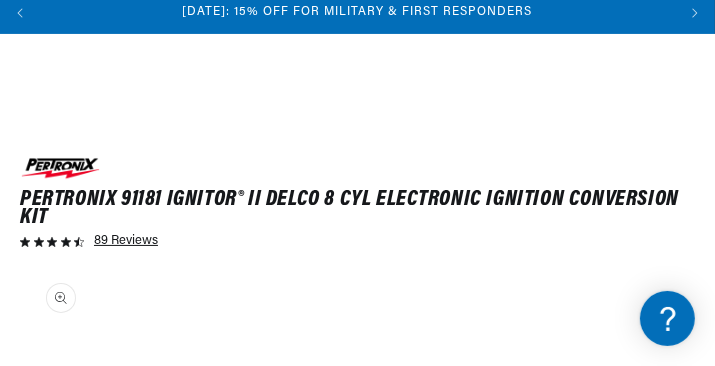 scroll, scrollTop: 408, scrollLeft: 0, axis: vertical 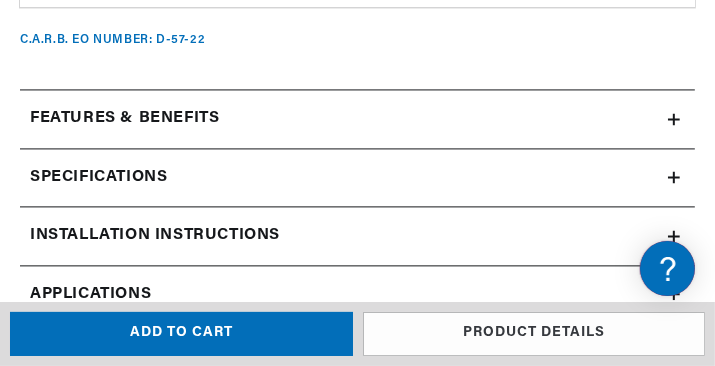 click 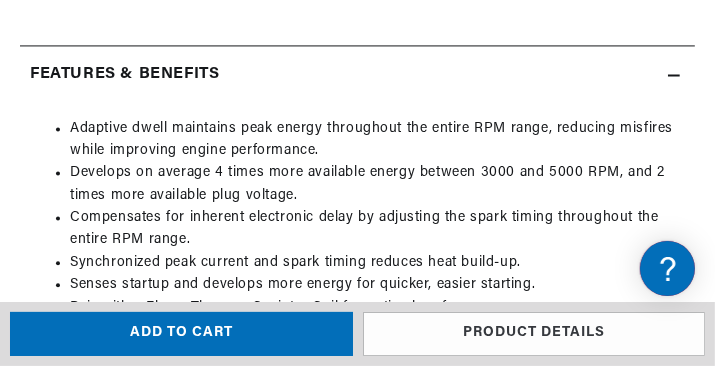 scroll, scrollTop: 2256, scrollLeft: 0, axis: vertical 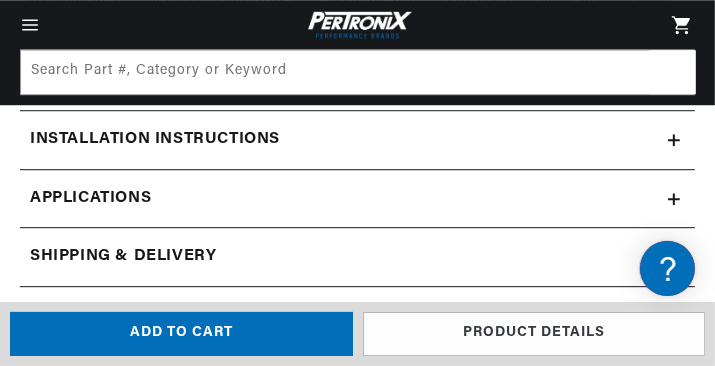 click on "Installation instructions" at bounding box center [357, -644] 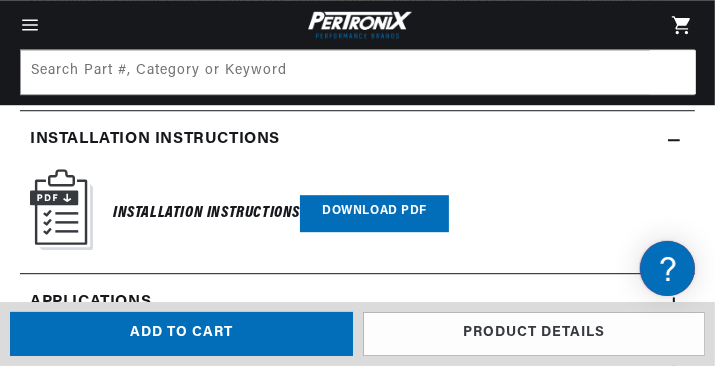 scroll, scrollTop: 0, scrollLeft: 1270, axis: horizontal 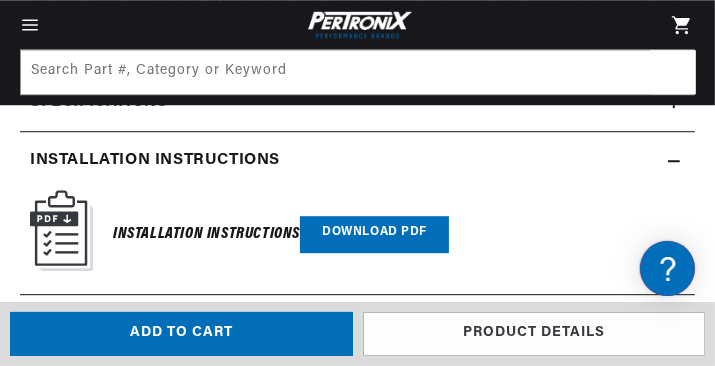 click on "Download PDF" at bounding box center (374, 234) 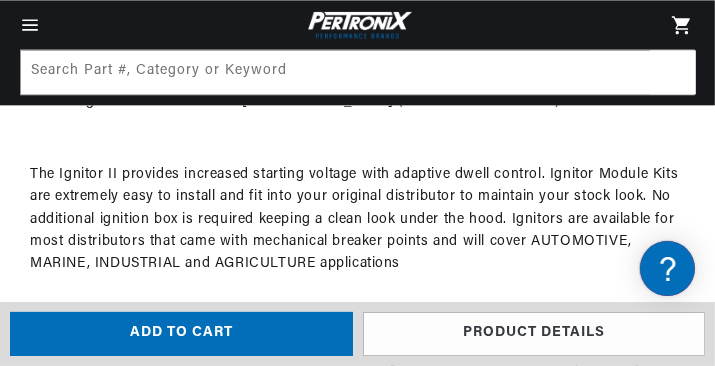 scroll, scrollTop: 2357, scrollLeft: 0, axis: vertical 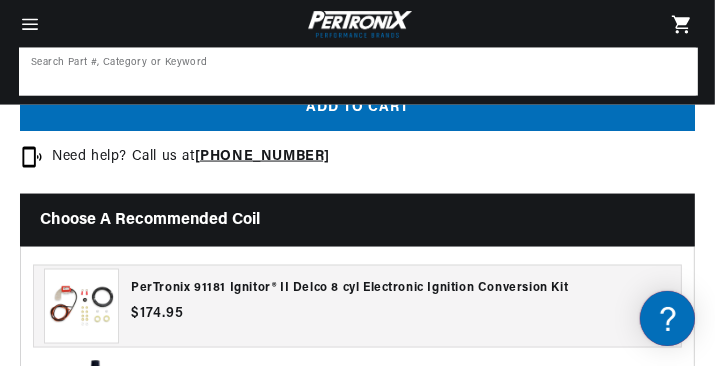 click at bounding box center (358, 72) 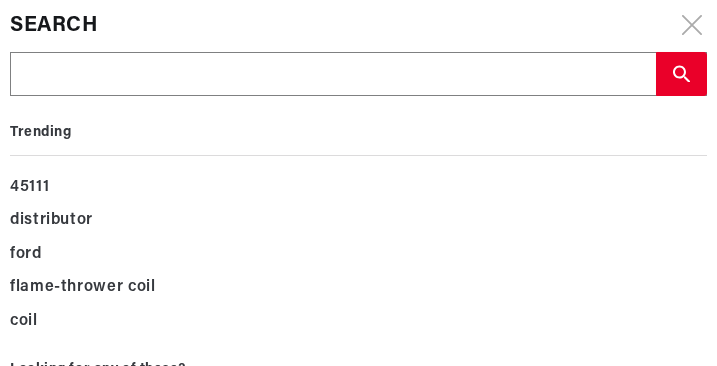 type on "d" 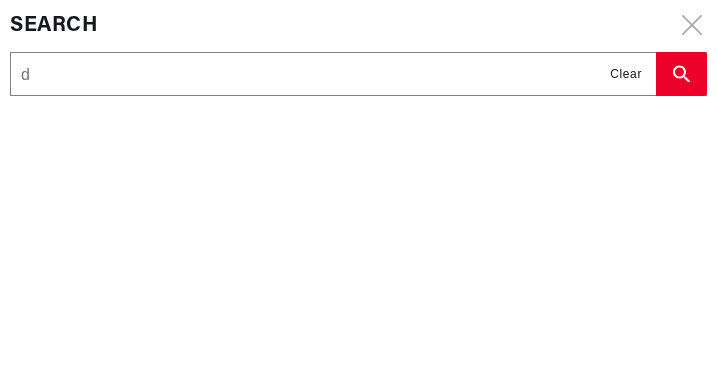 type on "di" 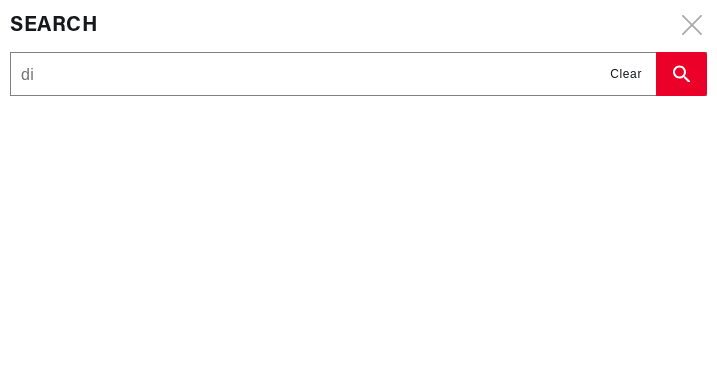 type on "dis" 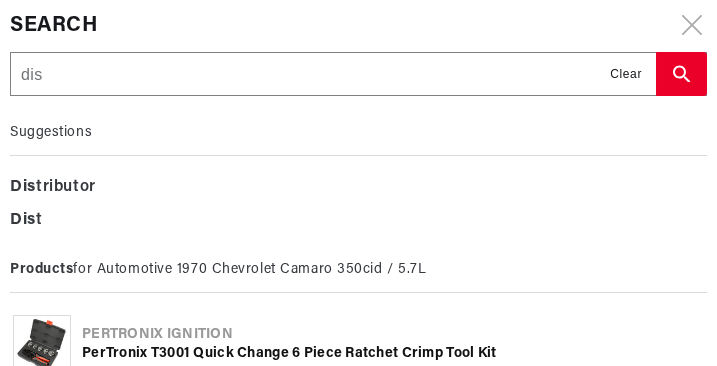 type on "dist" 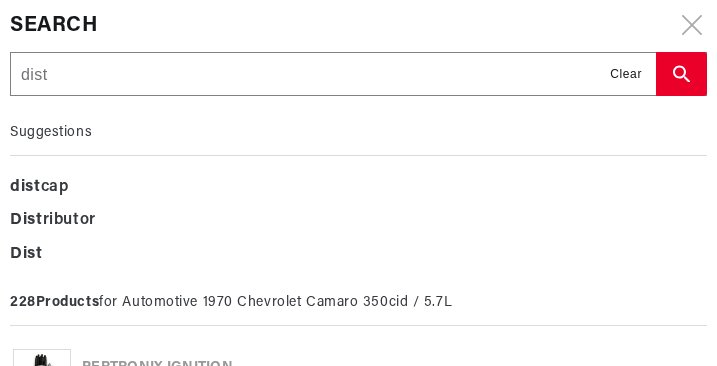 type on "distr" 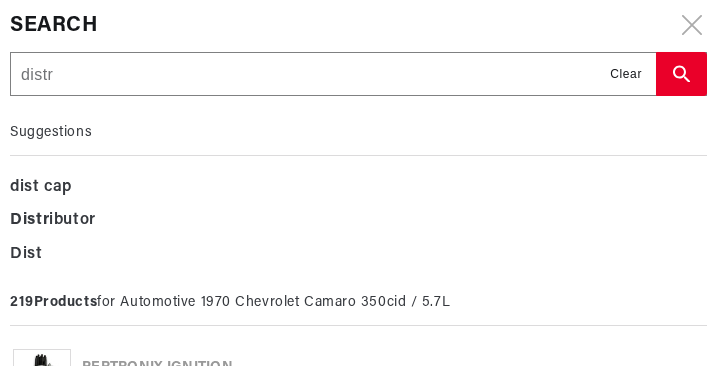 type on "distri" 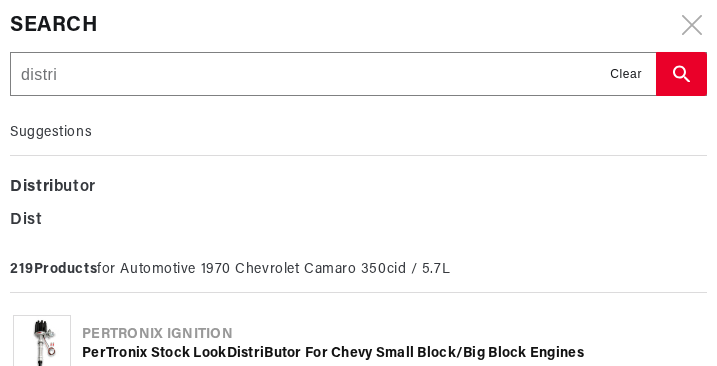 type on "distrib" 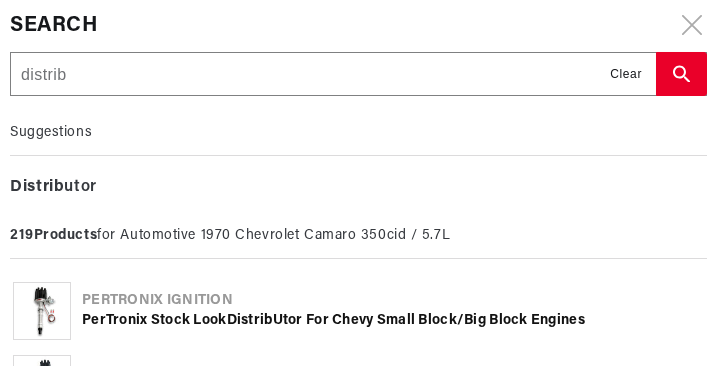 type on "distribu" 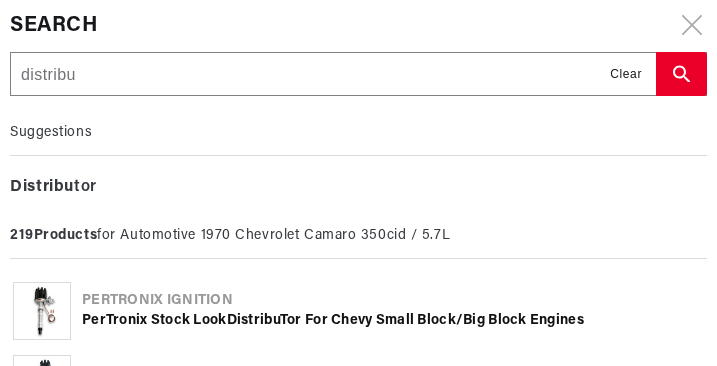 type on "distribut" 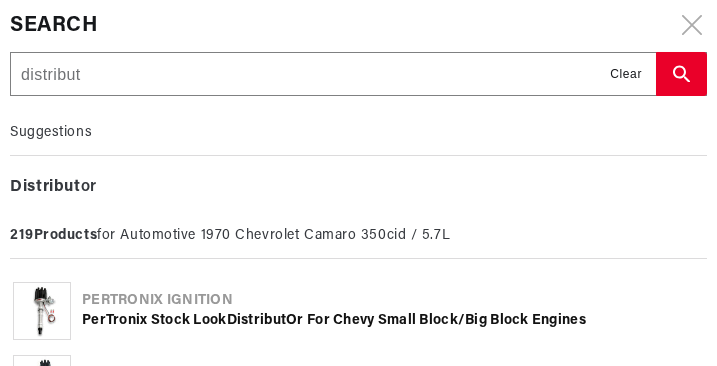 type on "distributo" 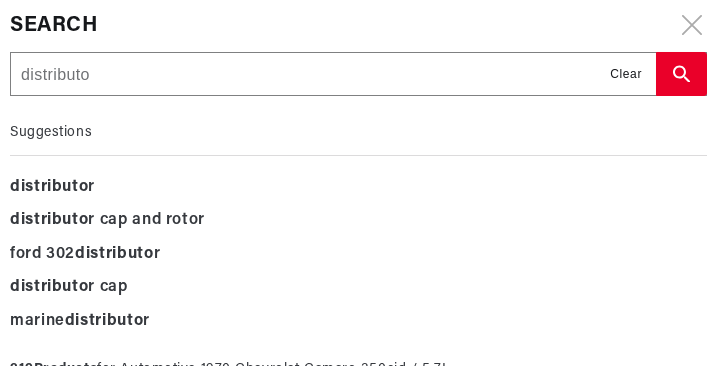type on "distributor" 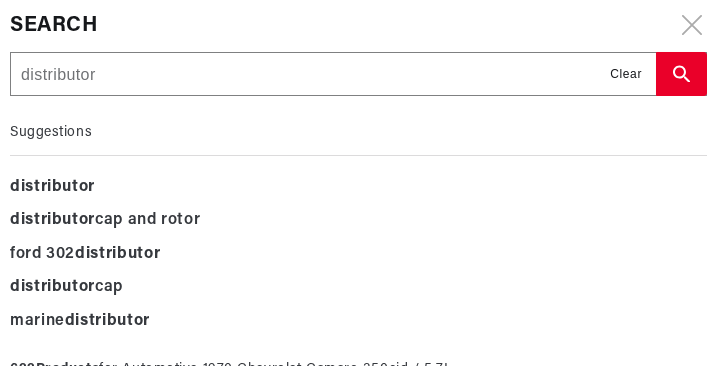 type on "distributor" 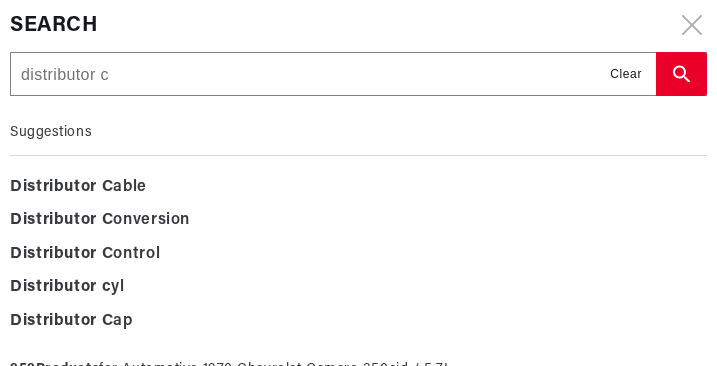 type on "distributor ca" 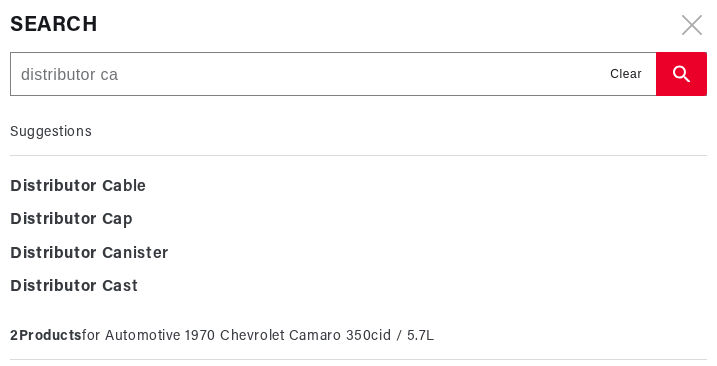 scroll, scrollTop: 0, scrollLeft: 636, axis: horizontal 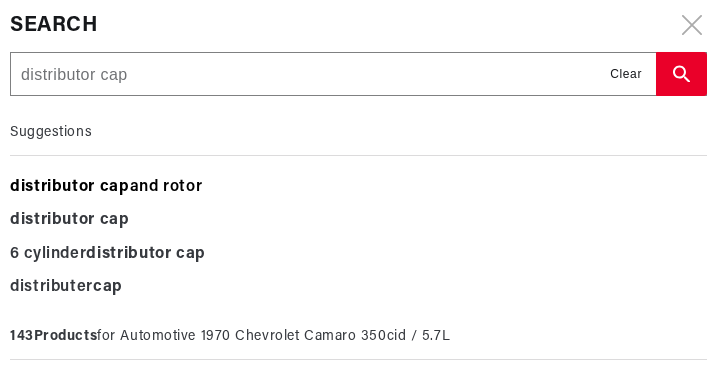 type on "distributor cap" 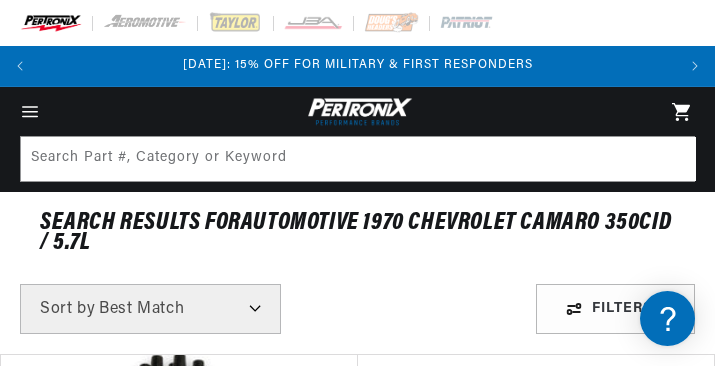 scroll, scrollTop: 0, scrollLeft: 0, axis: both 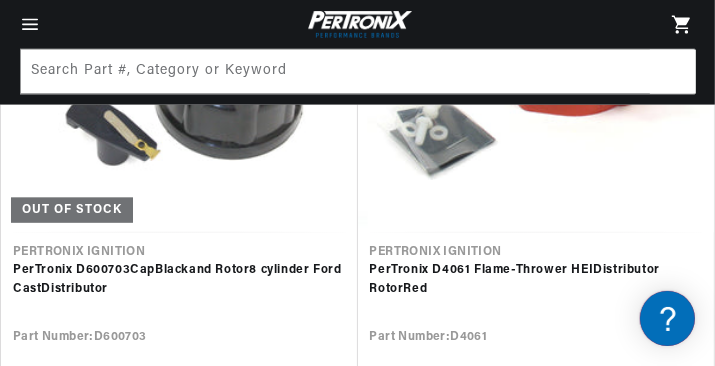 click on "PerTronix D4061 Flame-Thrower HEI  Distributor   Rotor  Red" at bounding box center [536, 280] 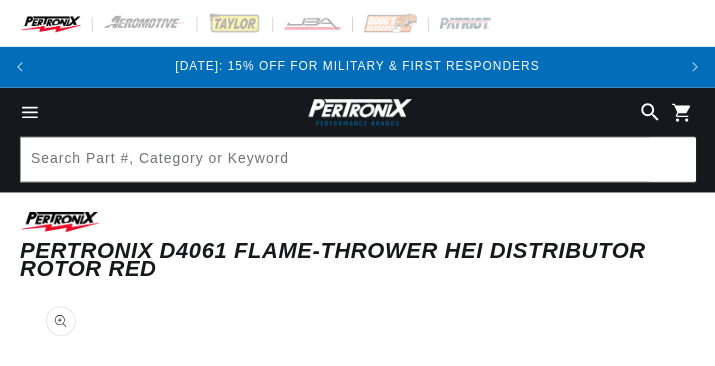 scroll, scrollTop: 0, scrollLeft: 0, axis: both 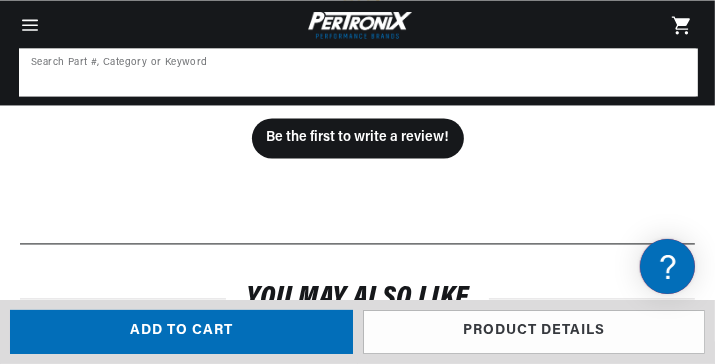 click at bounding box center [358, 72] 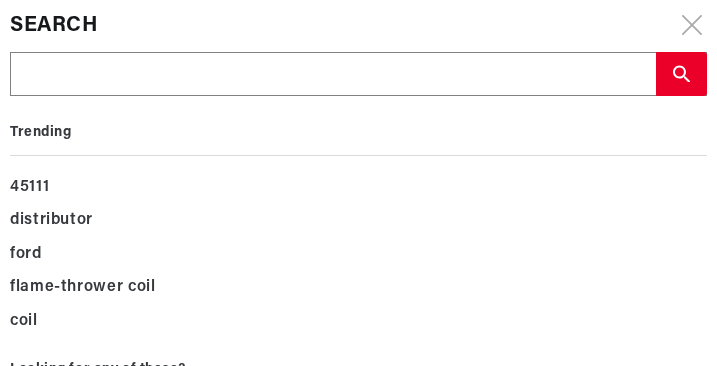 scroll, scrollTop: 0, scrollLeft: 636, axis: horizontal 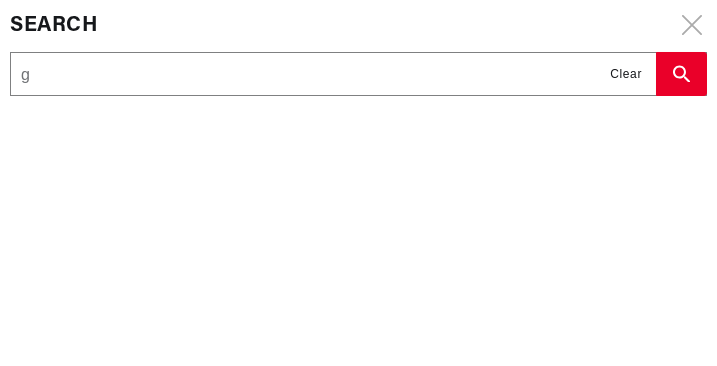 type on "gm" 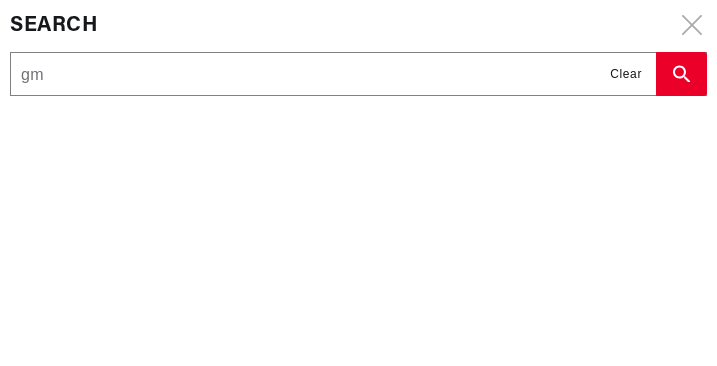 type on "gm" 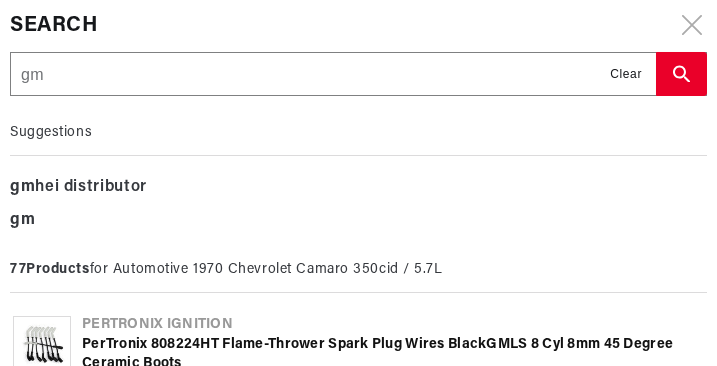 type on "gm d" 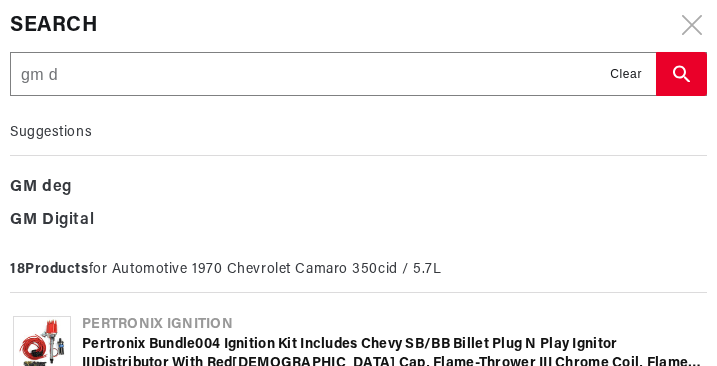 type on "gm di" 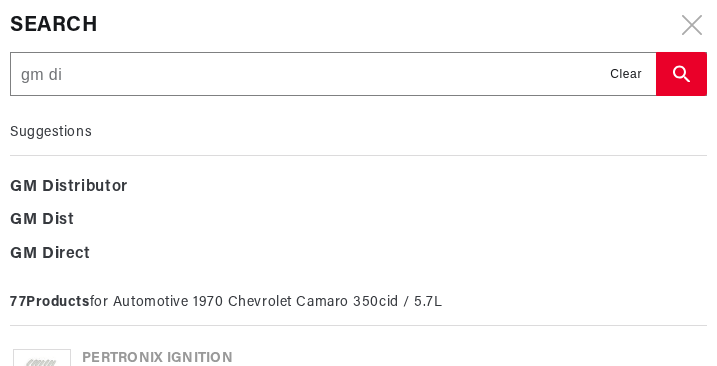 type on "gm dis" 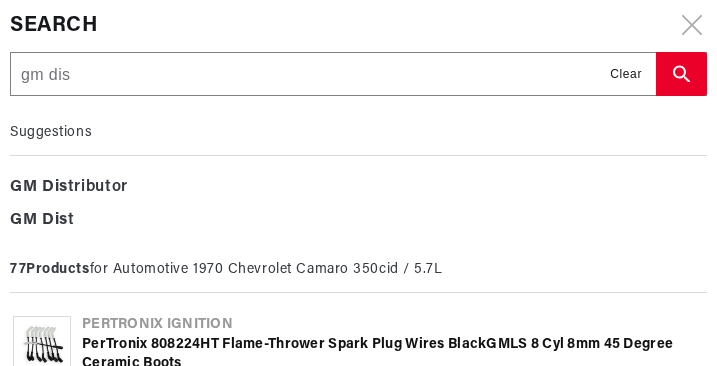 scroll, scrollTop: 0, scrollLeft: 1274, axis: horizontal 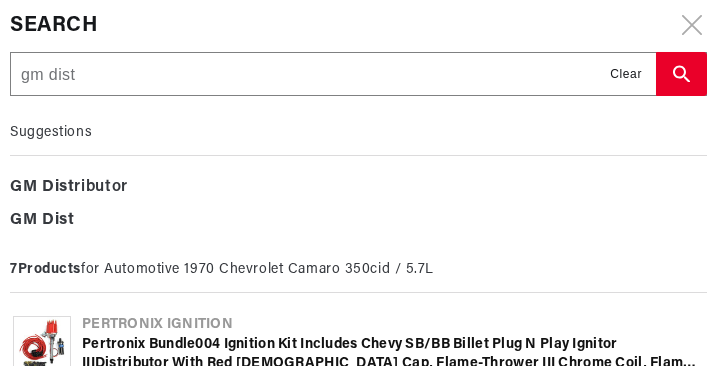 type on "gm distr" 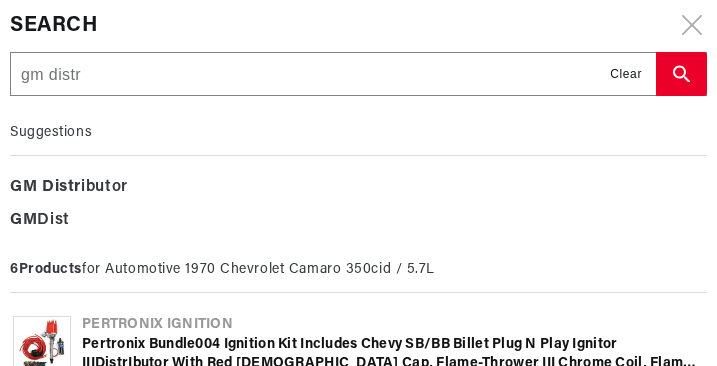 type on "gm distri" 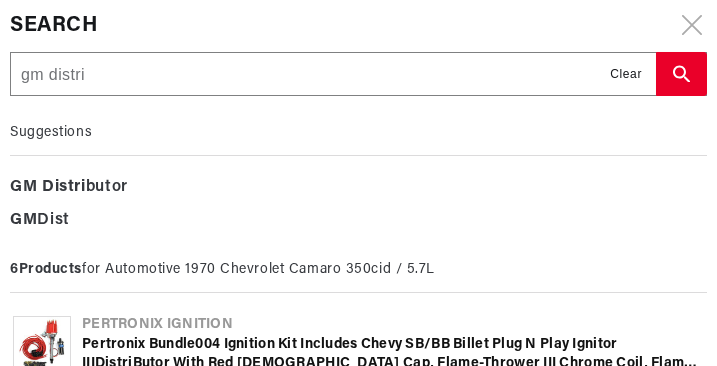 type on "gm distrib" 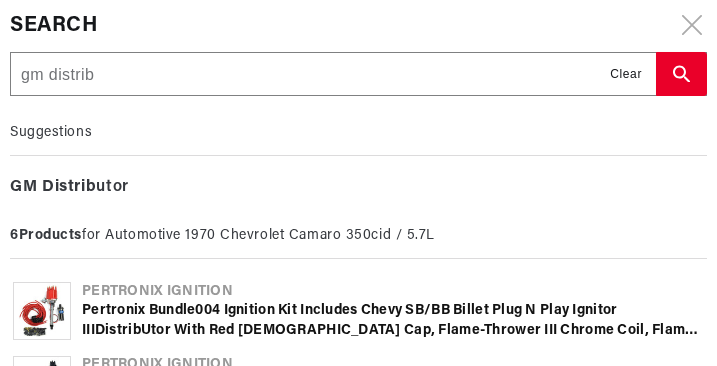 type on "gm distribu" 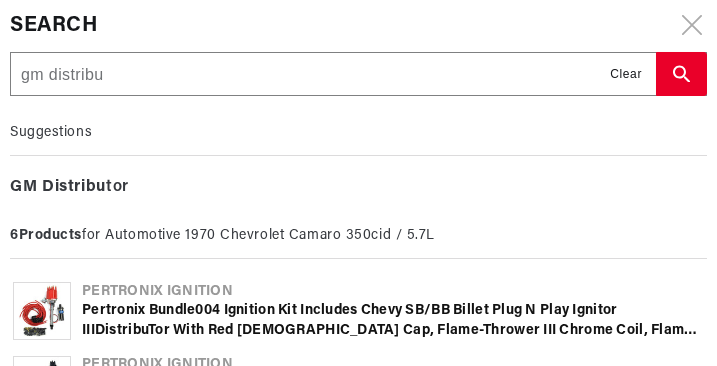 type on "gm distribut" 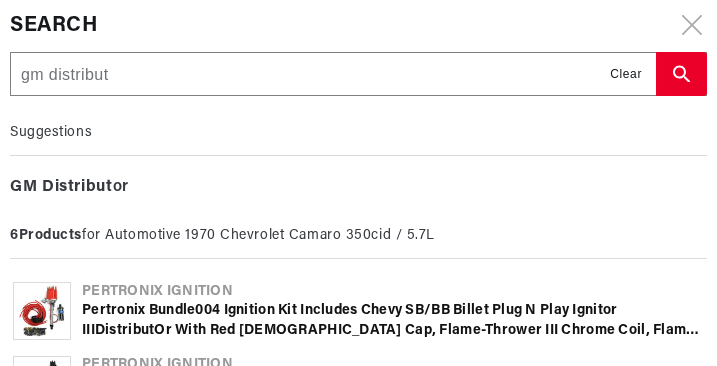 type on "gm distributo" 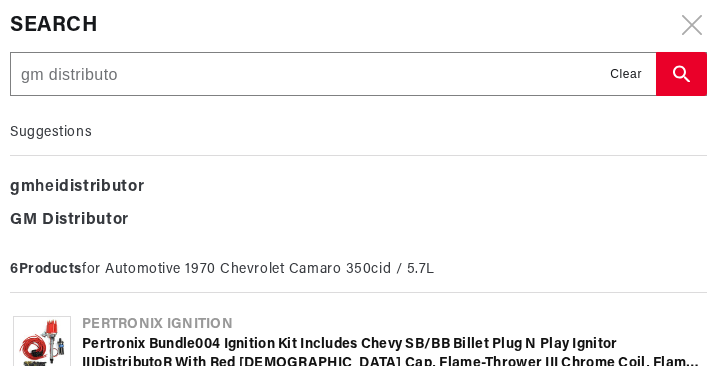 type on "gm distributor" 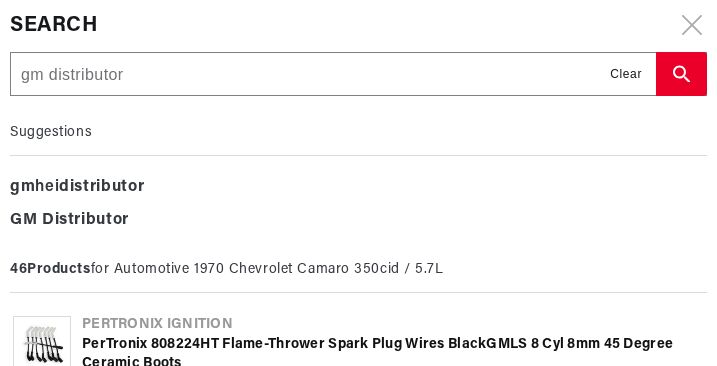 type on "gm distributor" 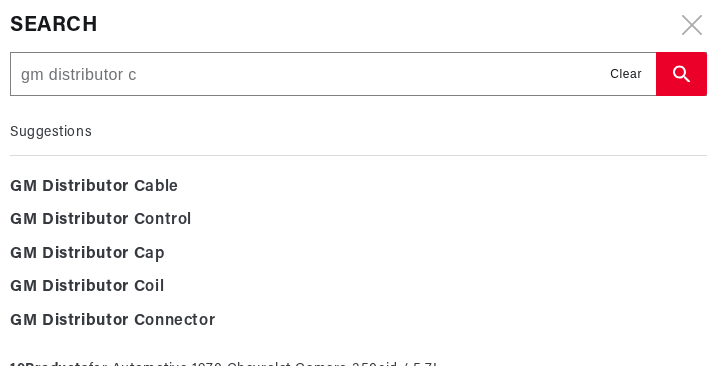 type on "gm distributor ca" 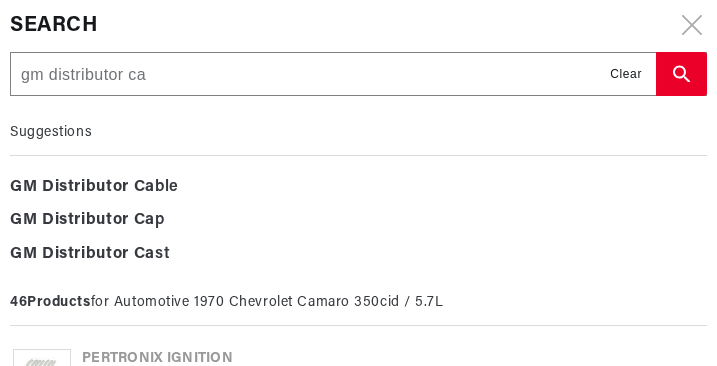 type on "gm distributor cap" 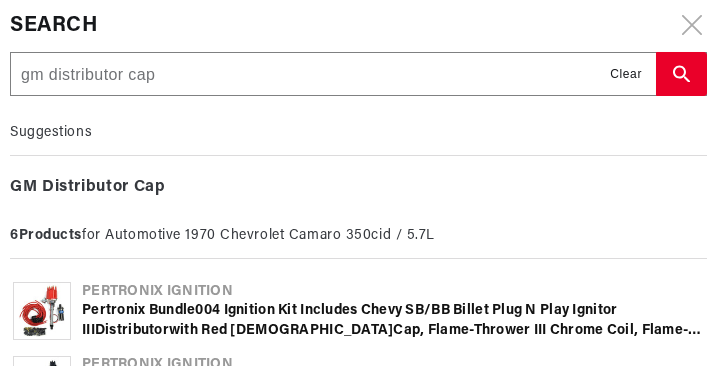 scroll, scrollTop: 0, scrollLeft: 0, axis: both 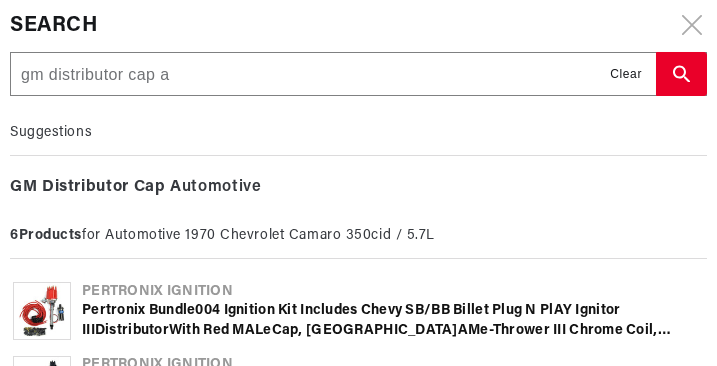 type on "gm distributor cap an" 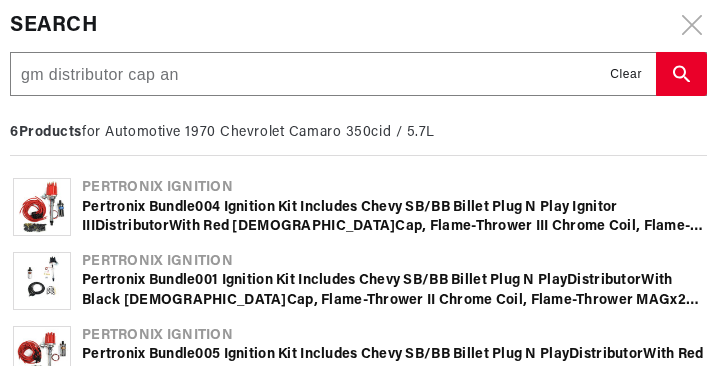 type on "gm distributor cap and" 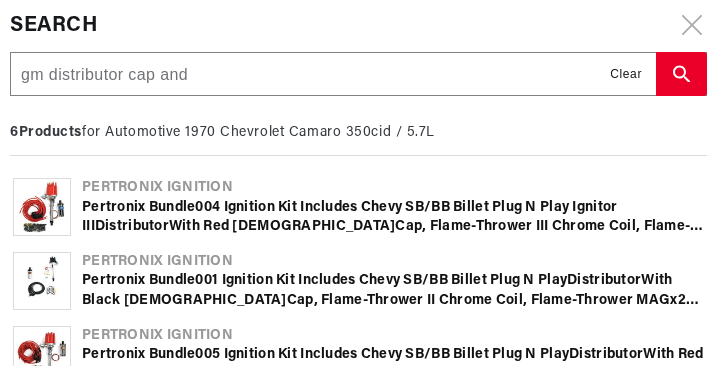 type on "gm distributor cap and" 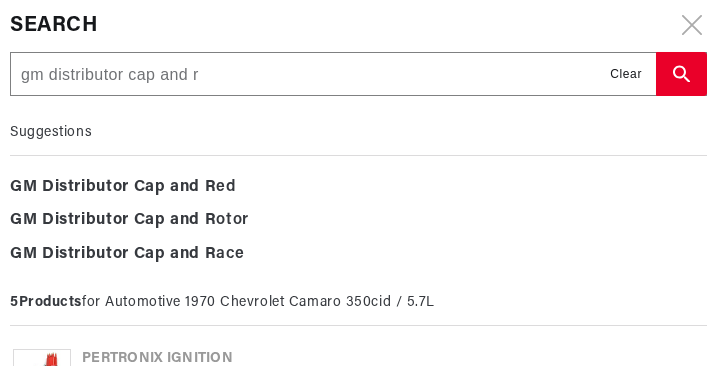 type on "gm distributor cap and ro" 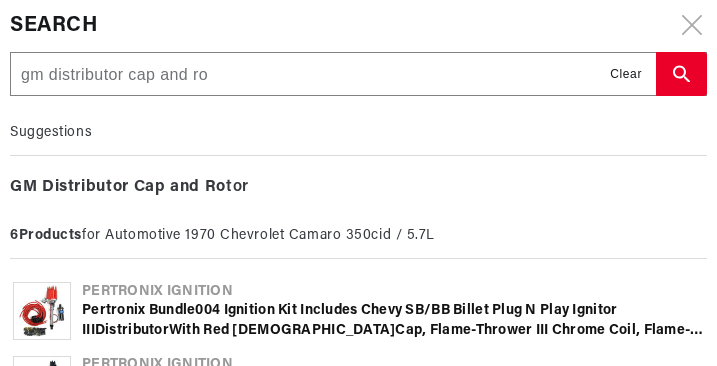 type on "gm distributor cap and rot" 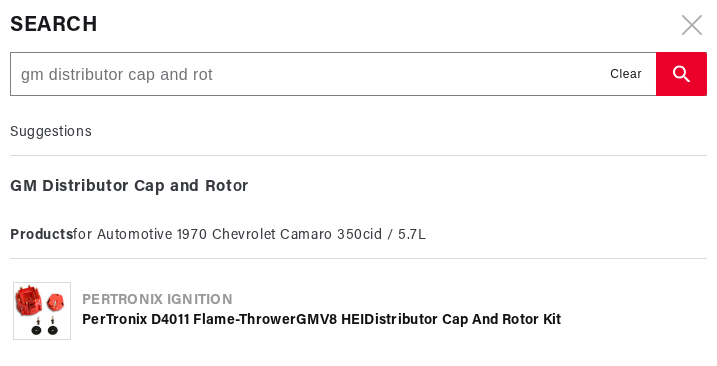 type on "gm distributor cap and roto" 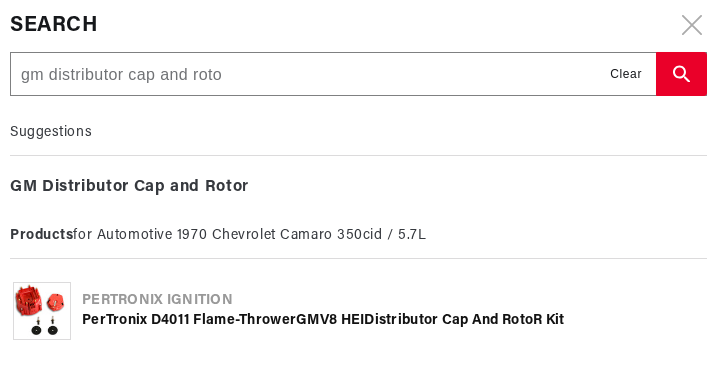 type on "gm distributor cap and rotor" 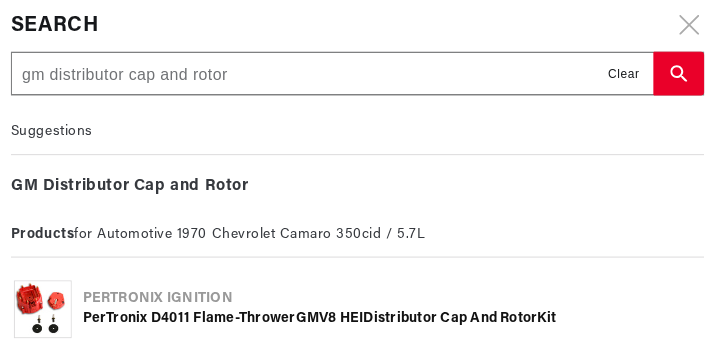 scroll, scrollTop: 0, scrollLeft: 636, axis: horizontal 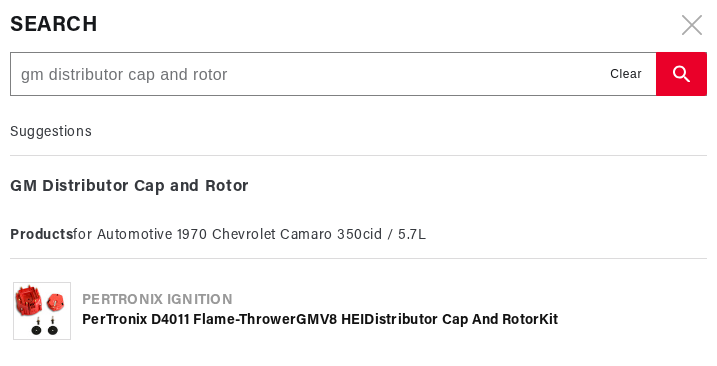 type on "gm distributor cap and rotor" 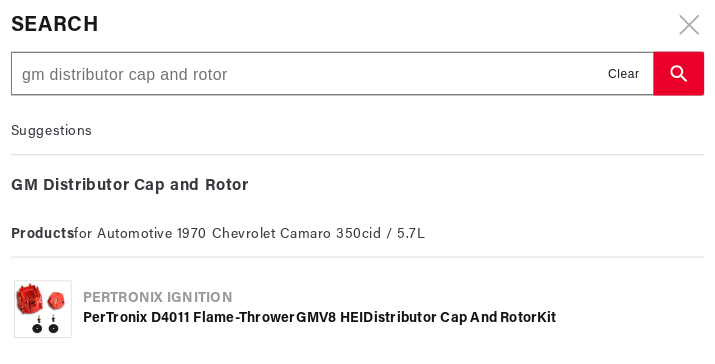 scroll, scrollTop: 0, scrollLeft: 635, axis: horizontal 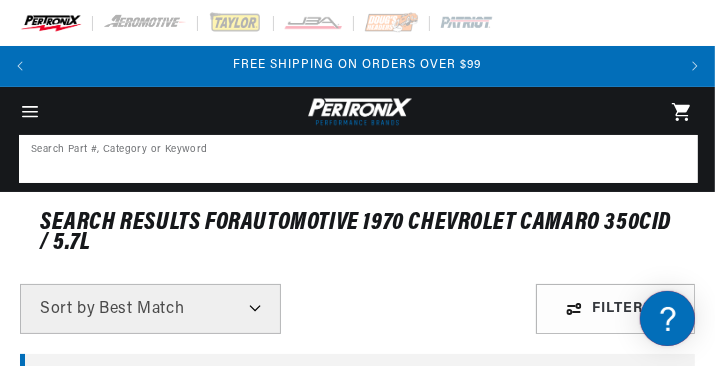 click at bounding box center [358, 159] 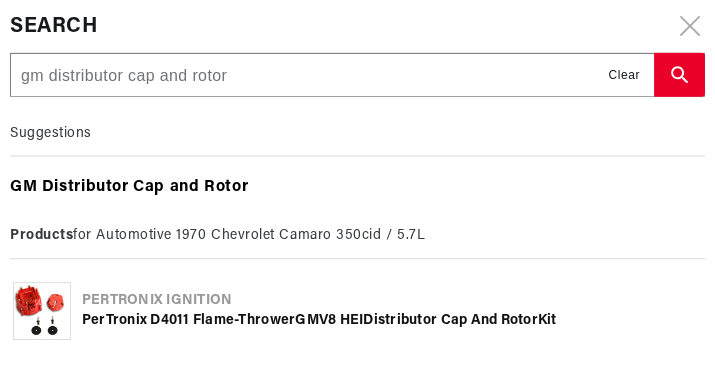 scroll, scrollTop: 0, scrollLeft: 0, axis: both 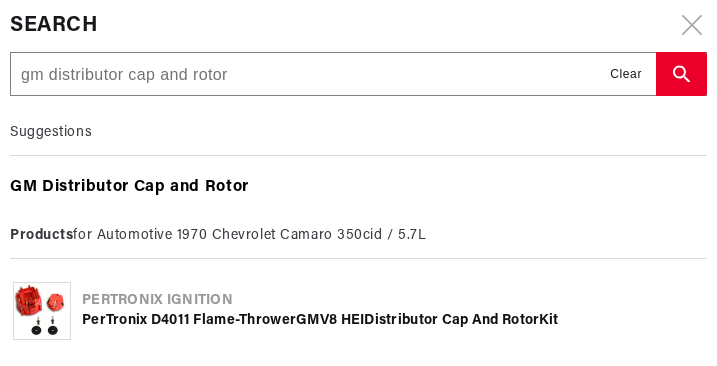 click on "Distributor" at bounding box center [85, 187] 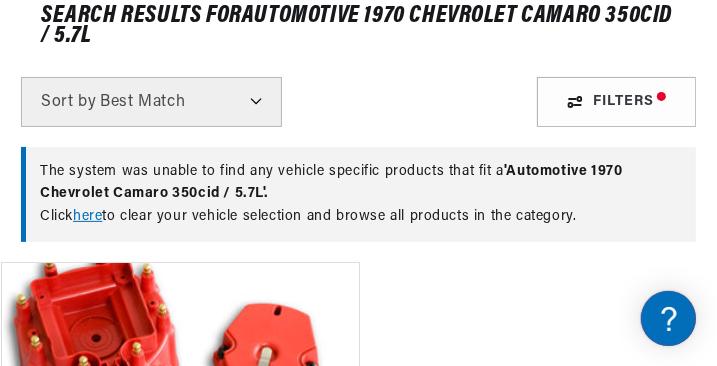 scroll, scrollTop: 234, scrollLeft: 0, axis: vertical 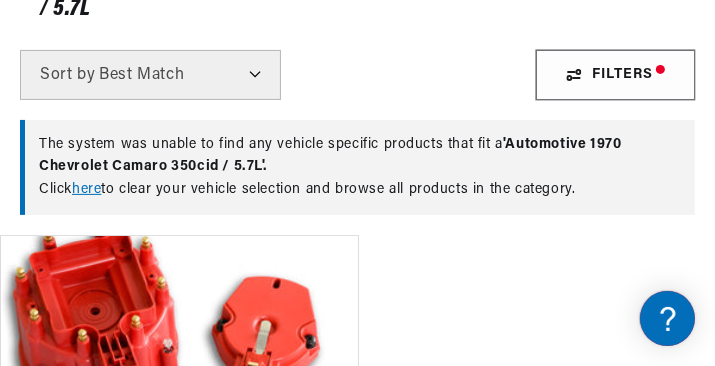 click on "Filters" at bounding box center [615, 75] 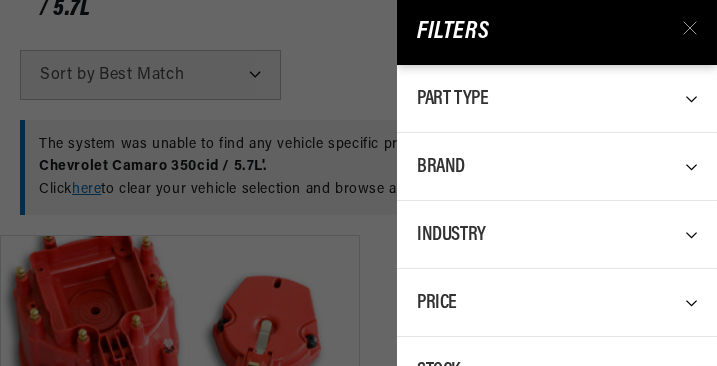 scroll, scrollTop: 0, scrollLeft: 636, axis: horizontal 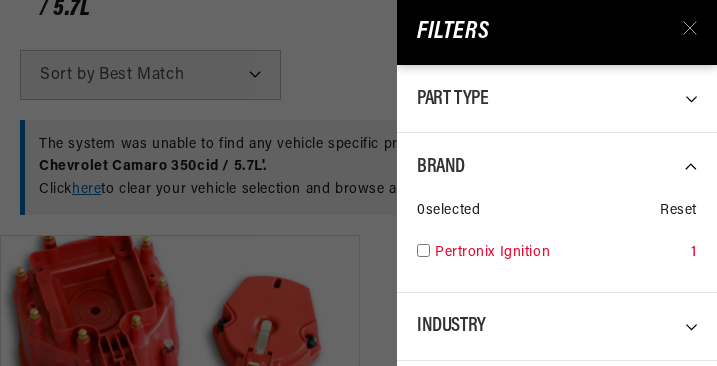 click at bounding box center (423, 250) 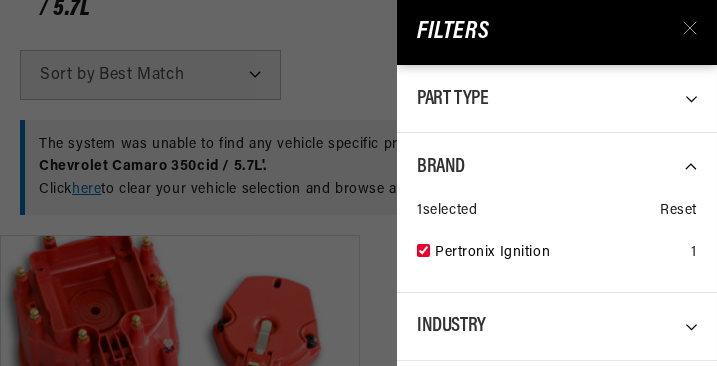 scroll, scrollTop: 0, scrollLeft: 1274, axis: horizontal 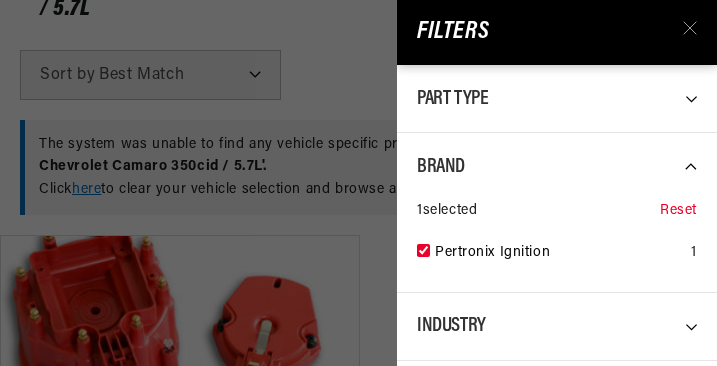 click on "Reset" at bounding box center [678, 211] 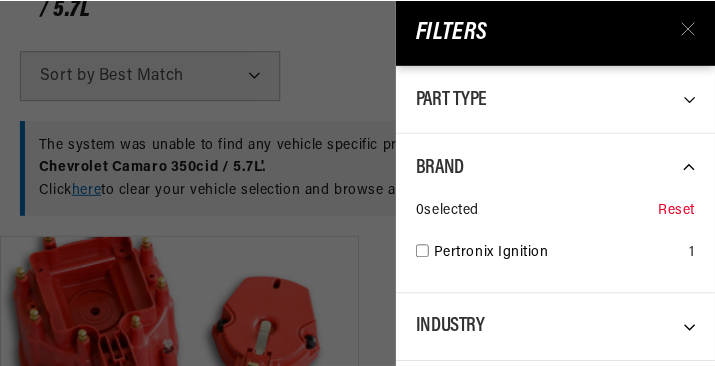 scroll, scrollTop: 0, scrollLeft: 636, axis: horizontal 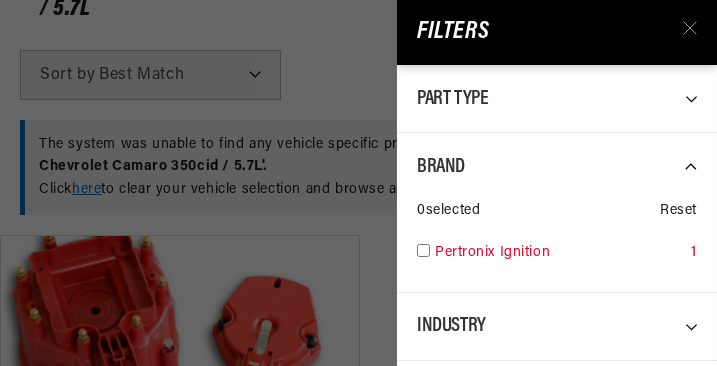 click at bounding box center (423, 250) 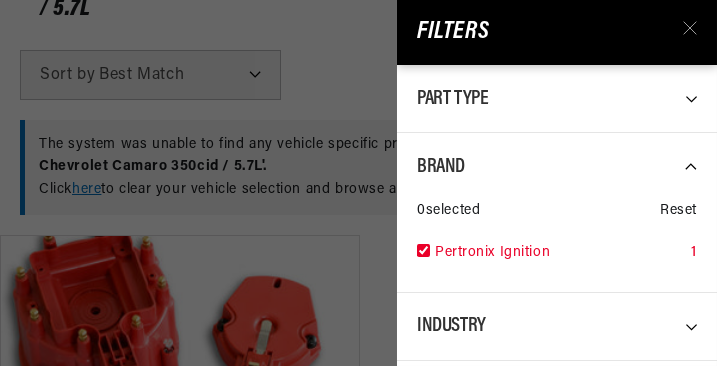 checkbox on "true" 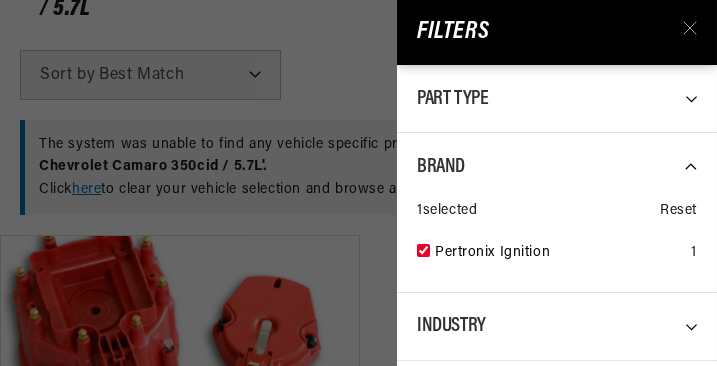 click on "Filters
All Products
query :
GM Distributor Cap and Rotor
Brand :
Pertronix Ignition
Part Type 0  selected
Reset
Distributor Cap and Rotor Kit 1 Brand 1  selected
Reset
Pertronix Ignition 1 Industry 0  selected
Reset
Automotive 1 Price 0  selected
Reset
$0 - $99 1 —
Apply Price Range
Stock 0  selected
Reset
In-stock Only 1" at bounding box center (358, 183) 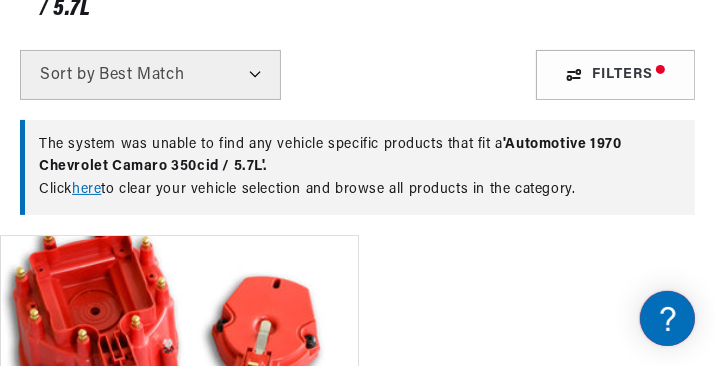 scroll, scrollTop: 0, scrollLeft: 0, axis: both 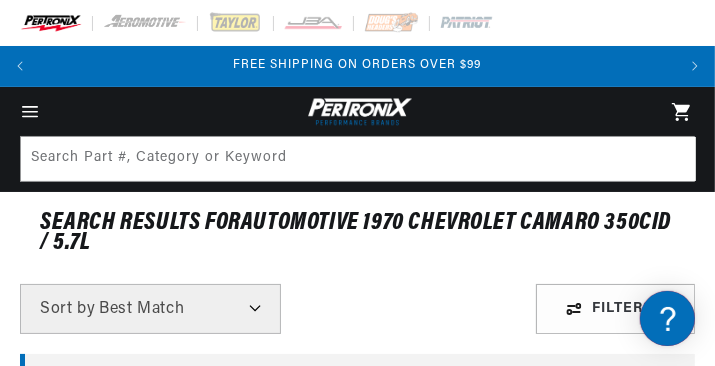 drag, startPoint x: 426, startPoint y: 132, endPoint x: 401, endPoint y: 60, distance: 76.2168 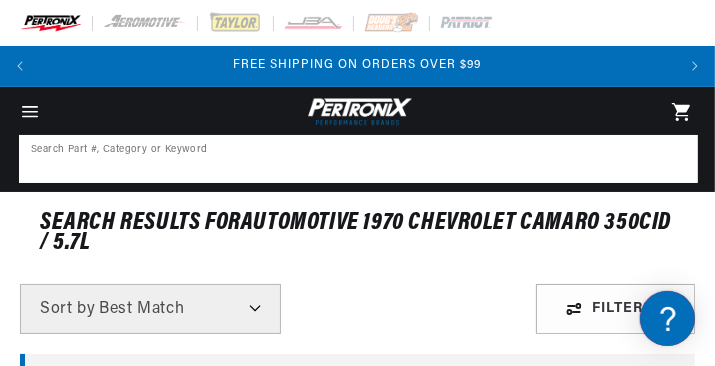 click at bounding box center (358, 159) 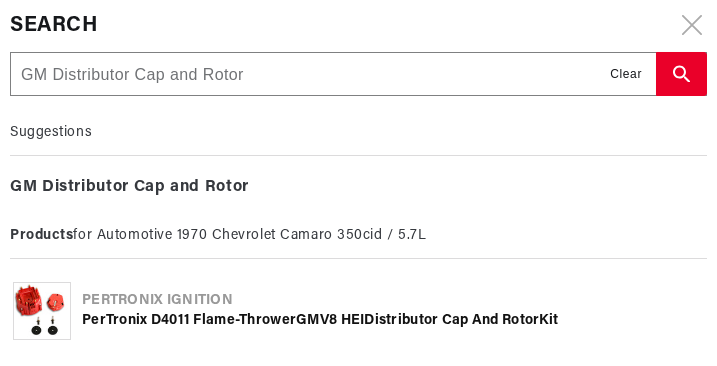 scroll, scrollTop: 0, scrollLeft: 1274, axis: horizontal 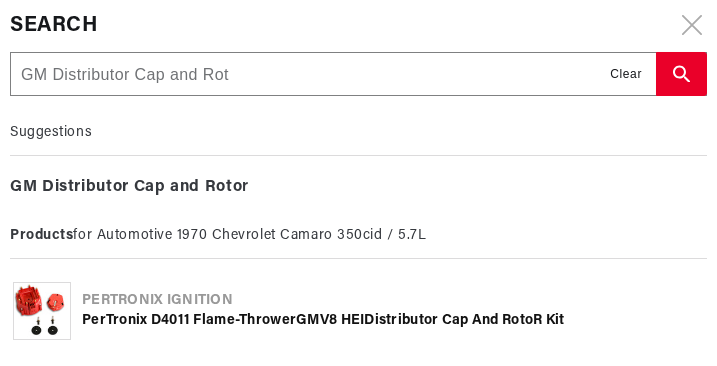 type on "GM Distributor Cap and Ro" 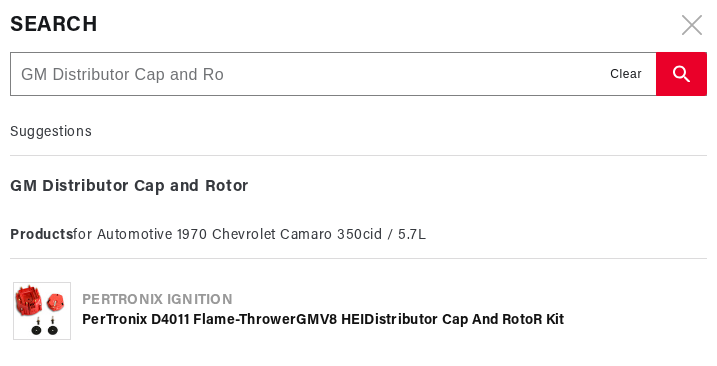 type on "GM Distributor Cap and R" 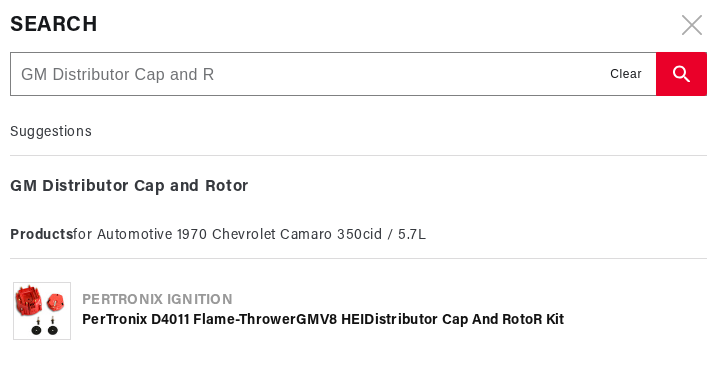 type on "GM Distributor Cap and" 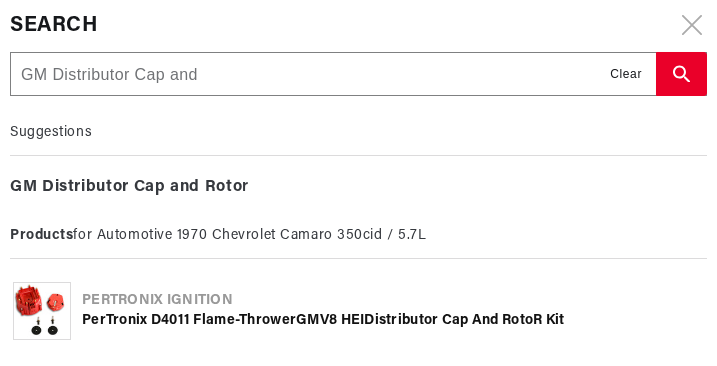 type on "GM Distributor Cap and" 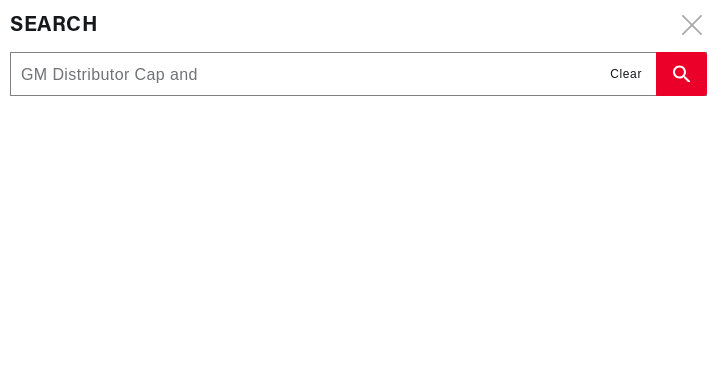 type on "GM Distributor Cap an" 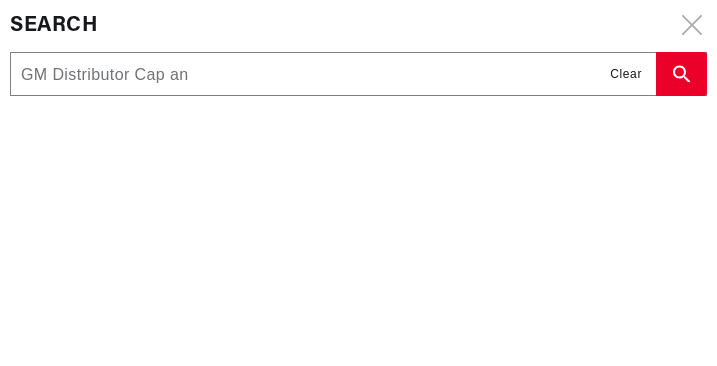 type on "GM Distributor Cap a" 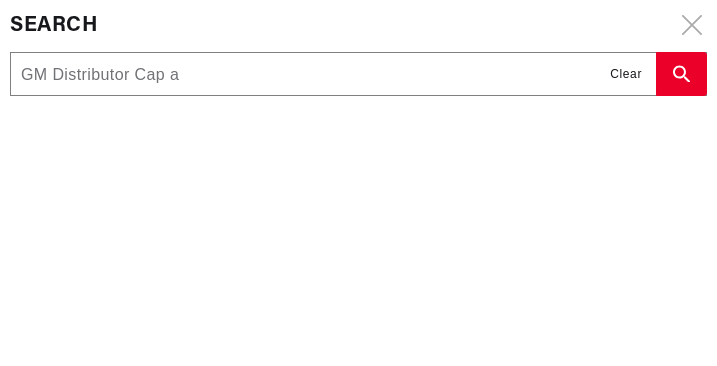 type on "GM Distributor Cap" 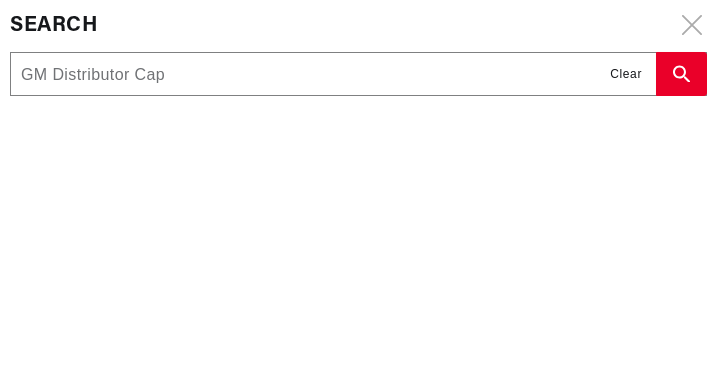 type on "GM Distributor Cap" 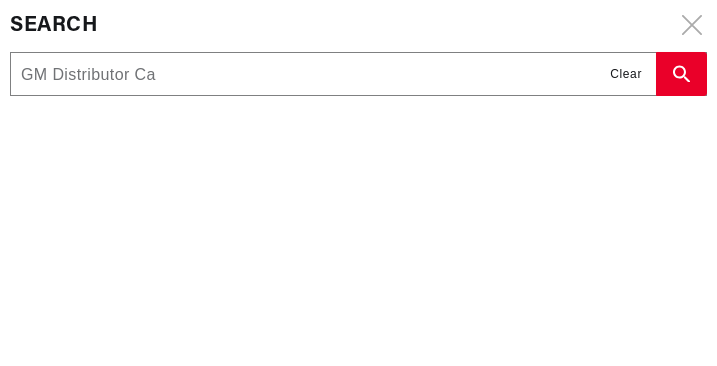 type on "GM Distributor C" 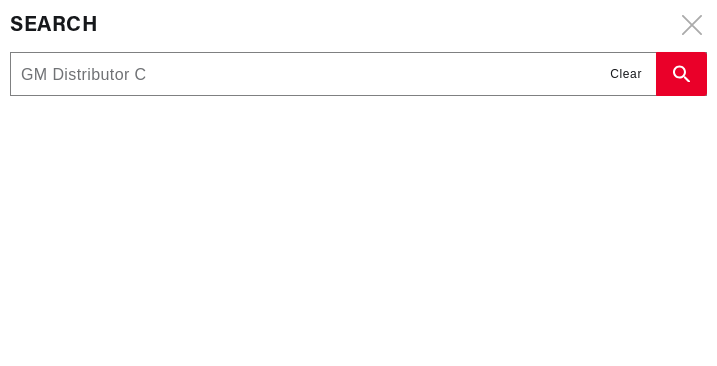 type on "GM Distributor" 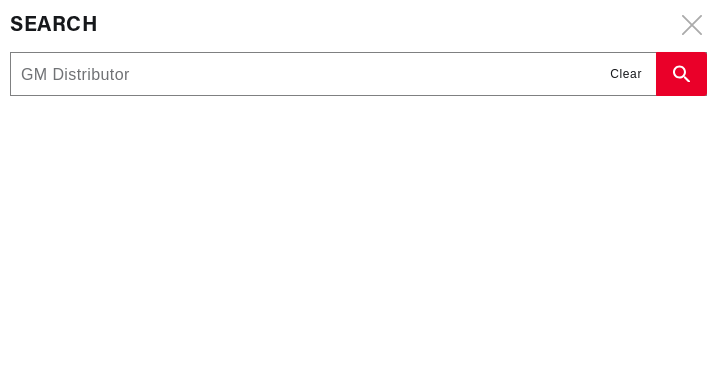 type on "GM Distributor" 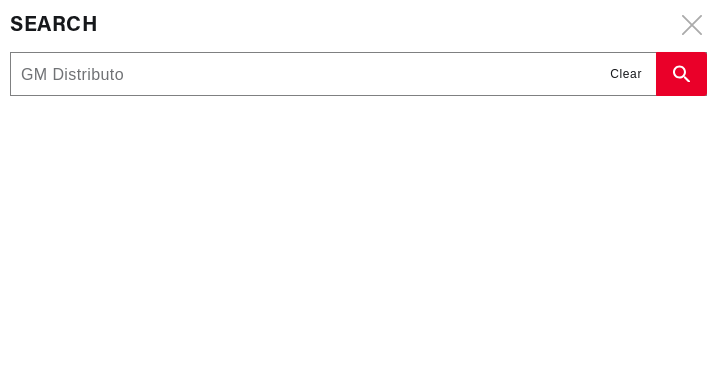 type on "GM Distribut" 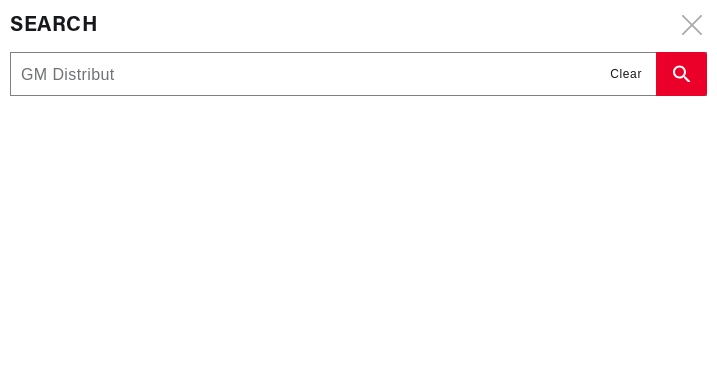 type on "GM Distribu" 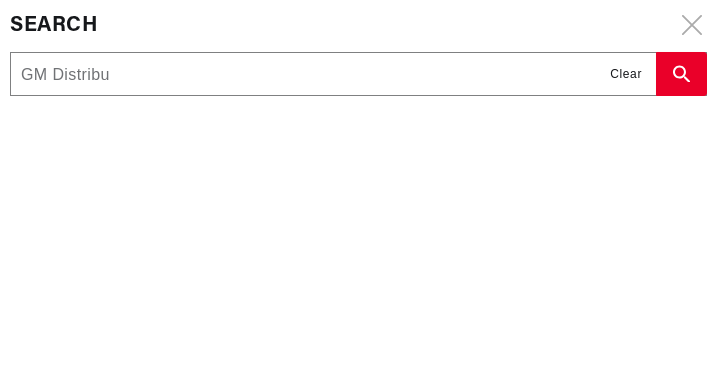 type on "GM Distrib" 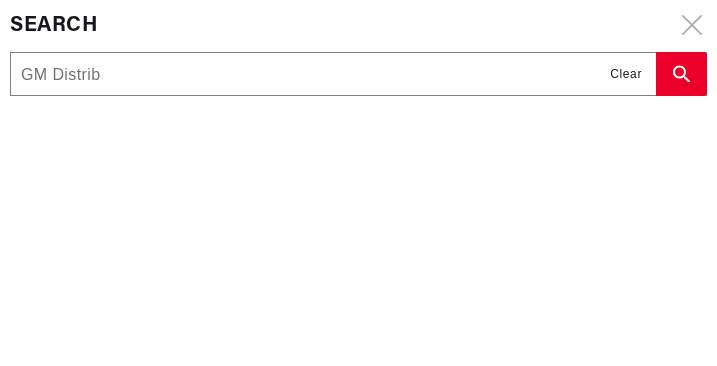 type on "GM Distri" 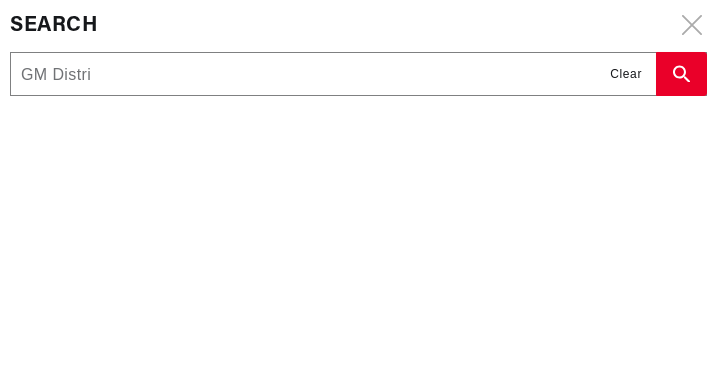 type on "GM Distr" 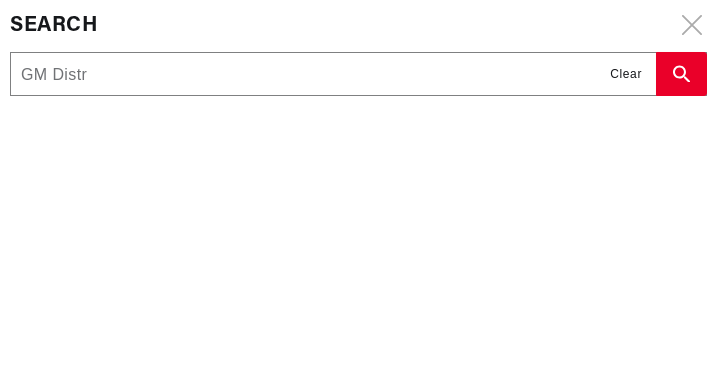 type on "GM Dist" 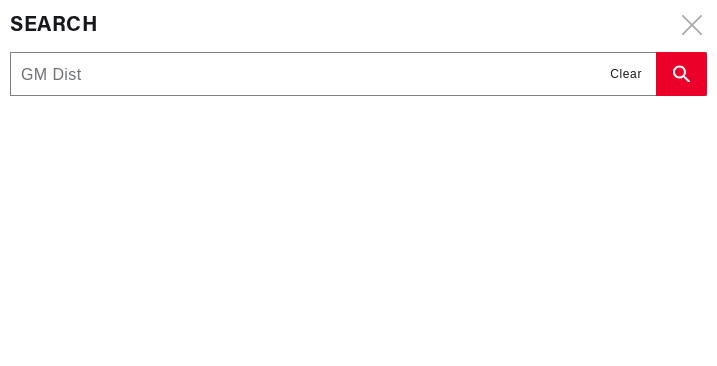 type on "GM Dis" 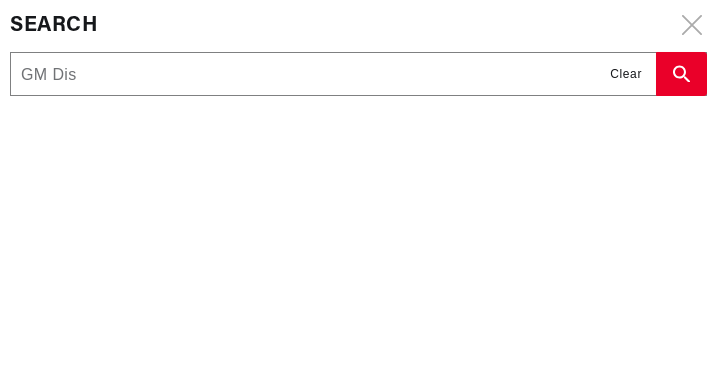 type on "GM Di" 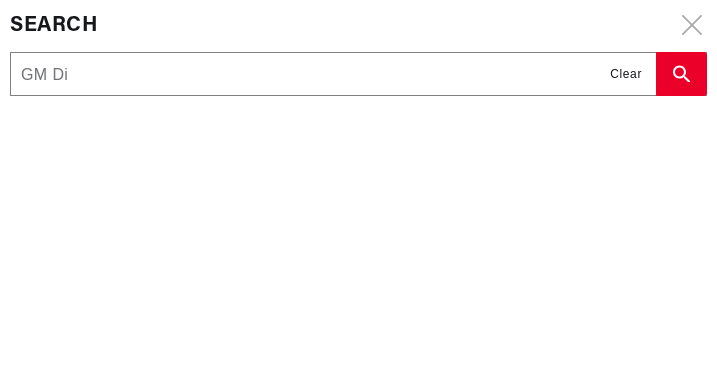 type on "GM D" 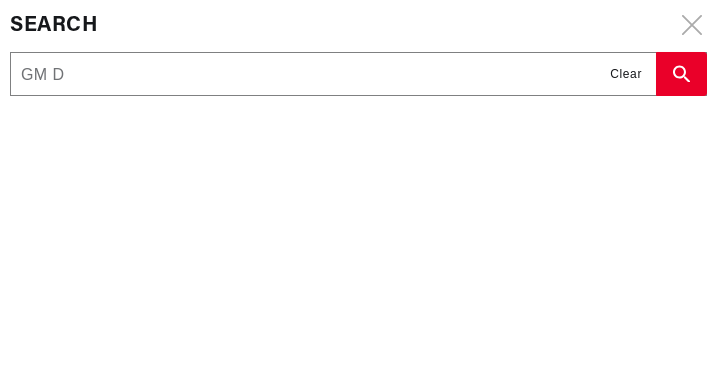 type on "GM" 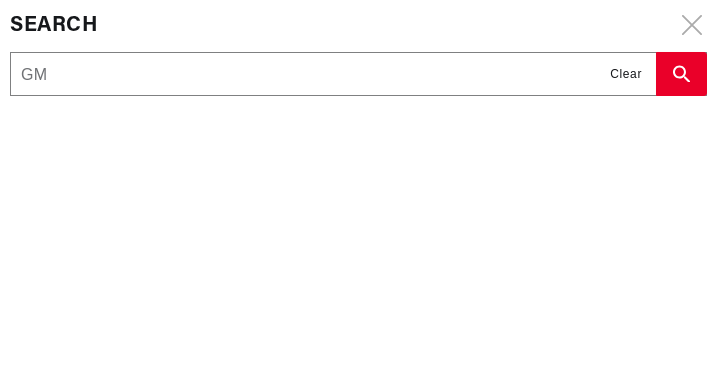 type on "GM" 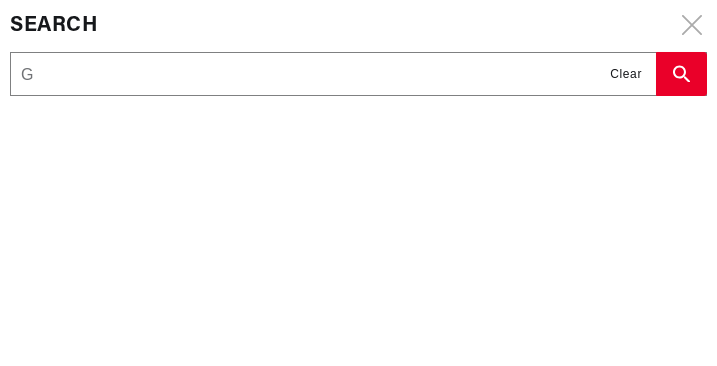 type 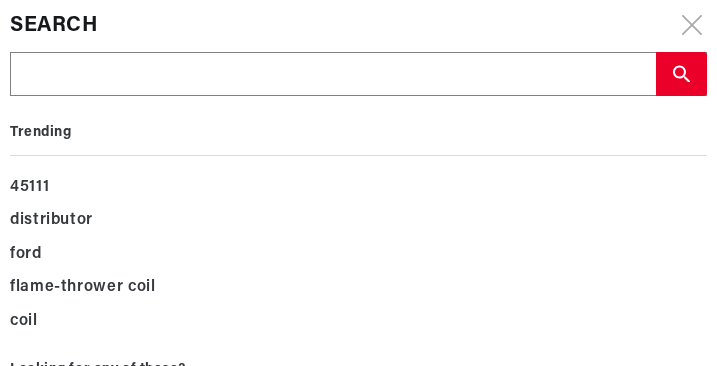 scroll, scrollTop: 0, scrollLeft: 0, axis: both 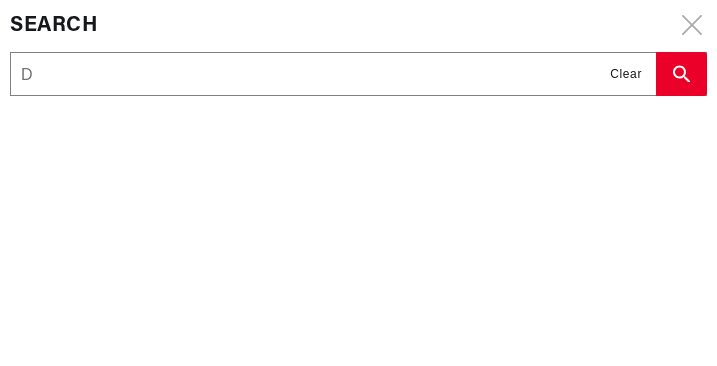type on "D6" 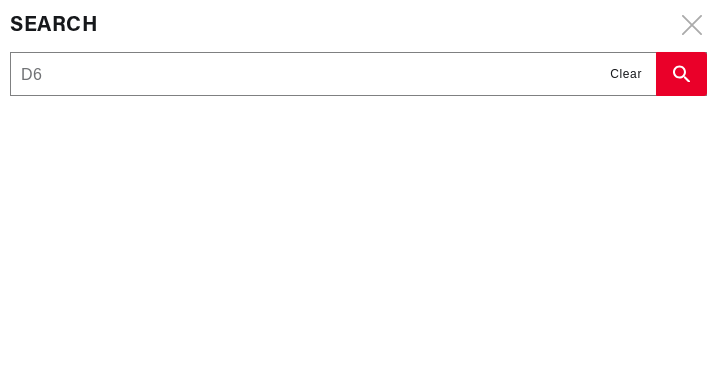 type on "D60" 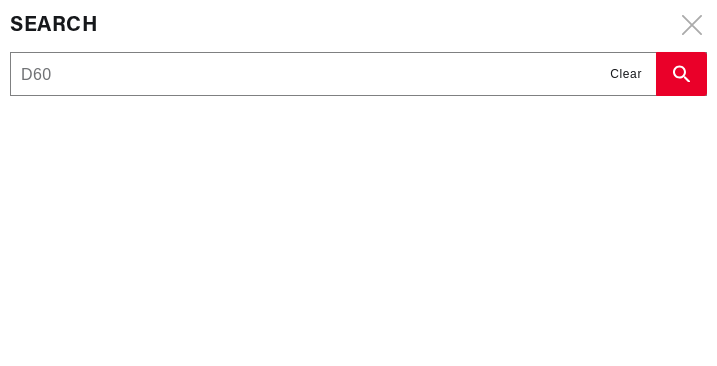 type on "D600" 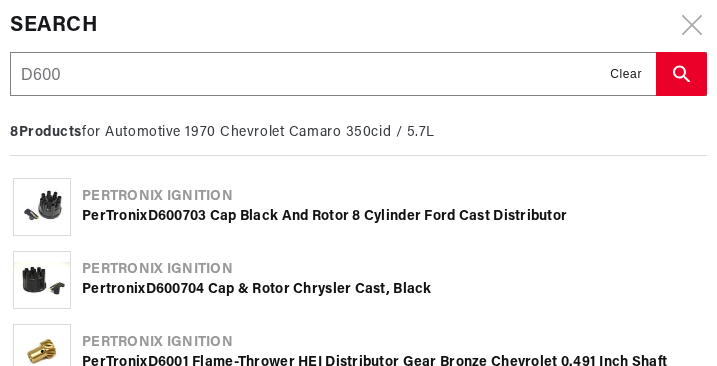 scroll, scrollTop: 0, scrollLeft: 1274, axis: horizontal 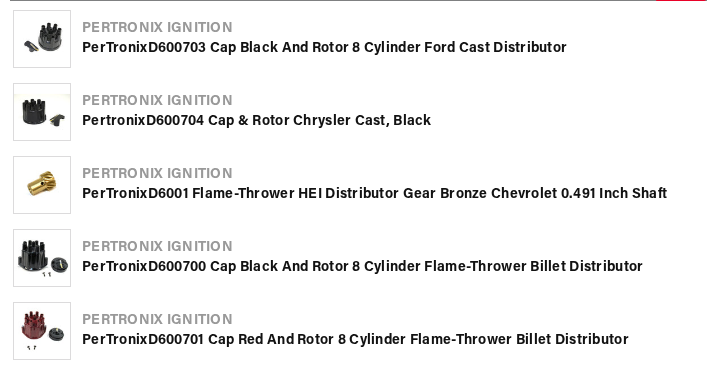click on "PerTronix  D600 700 Cap Black and Rotor 8 cylinder Flame-Thrower Billet Distributor" at bounding box center (393, 268) 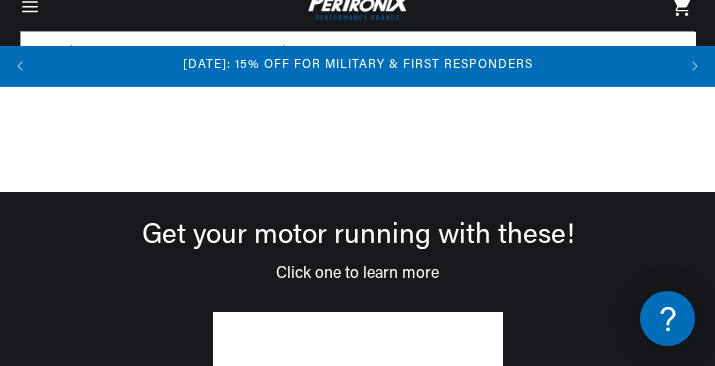 scroll, scrollTop: 930, scrollLeft: 0, axis: vertical 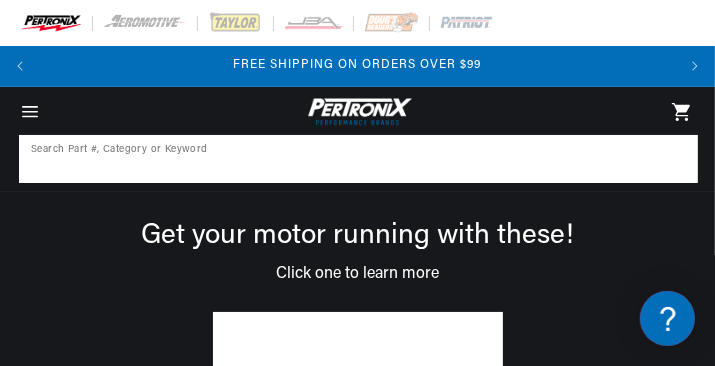 click at bounding box center (358, 159) 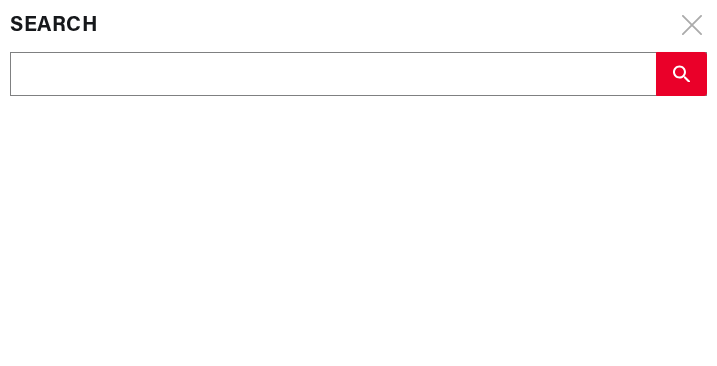 scroll, scrollTop: 0, scrollLeft: 1274, axis: horizontal 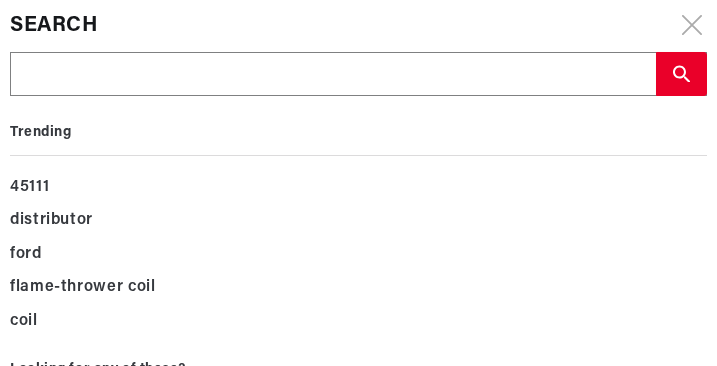click at bounding box center [333, 75] 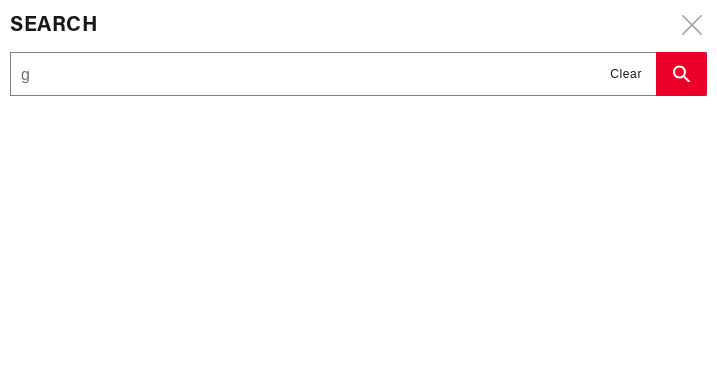 type on "gm" 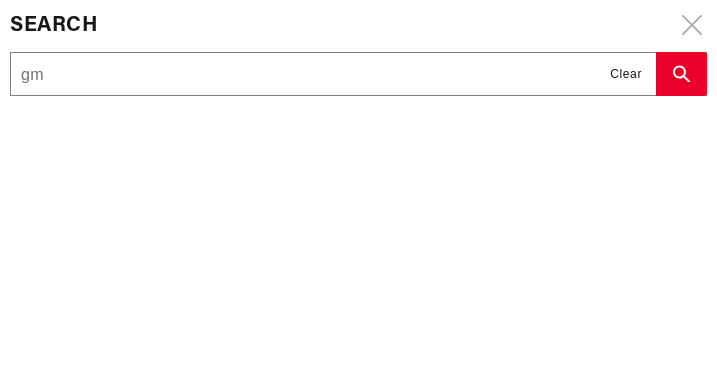 type on "gm" 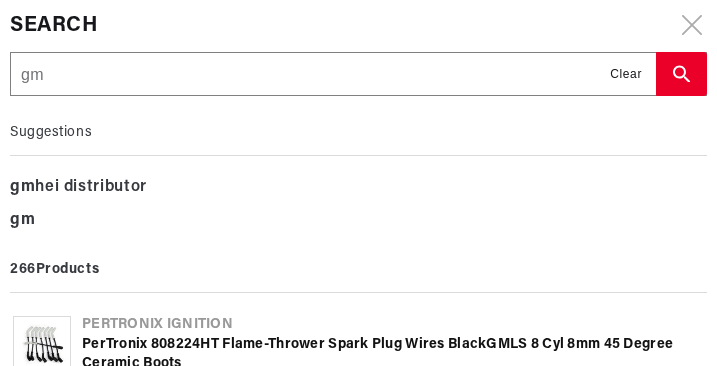 type on "gm c" 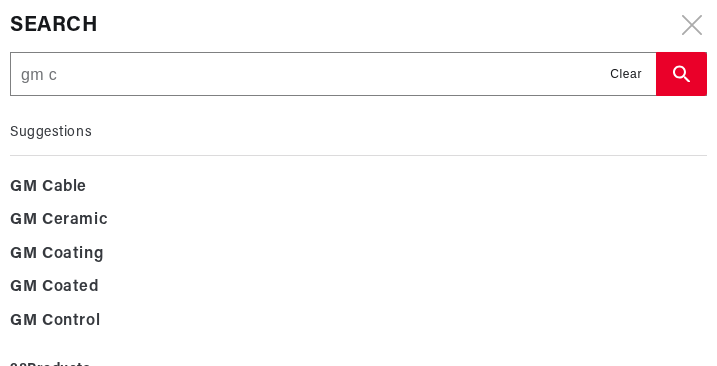 type on "gm ca" 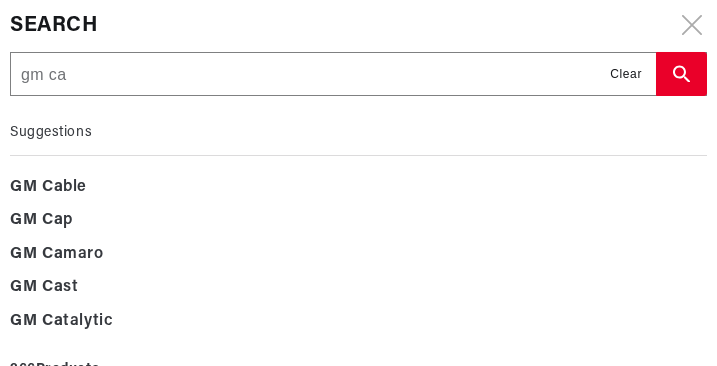 type on "gm cap" 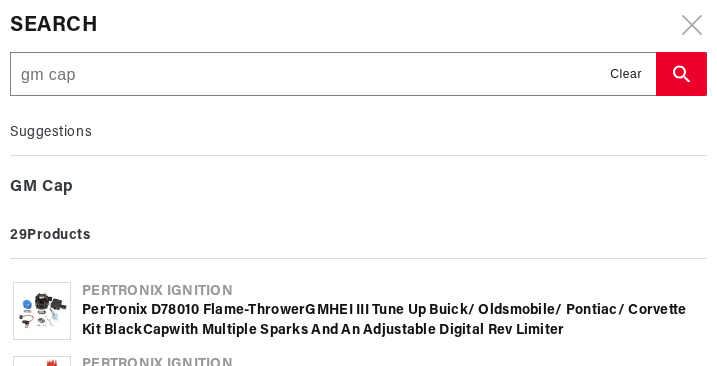 type on "gm cap" 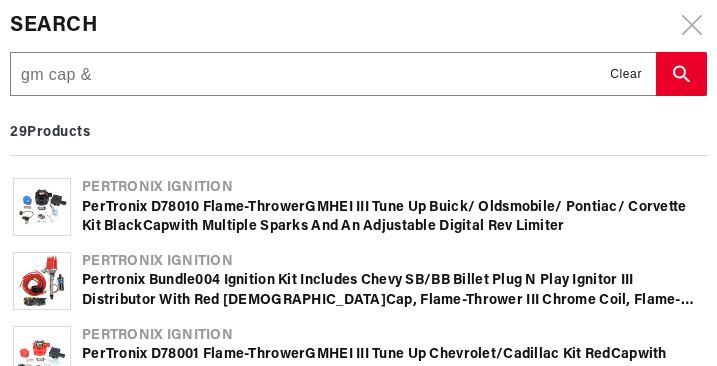 type on "gm cap &" 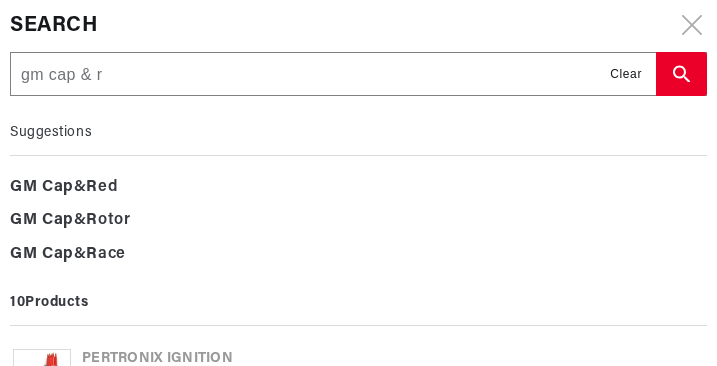type on "gm cap & ro" 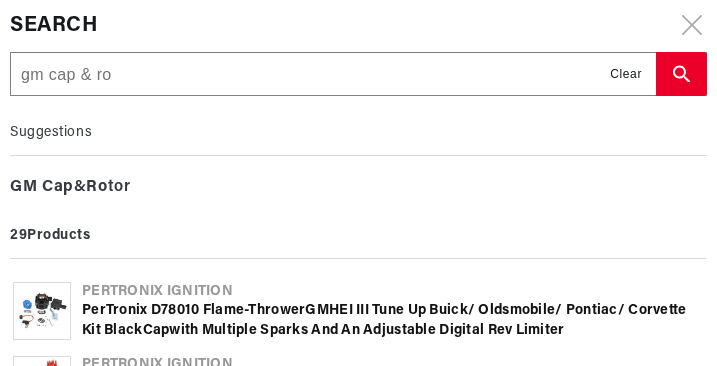 type on "gm cap & rot" 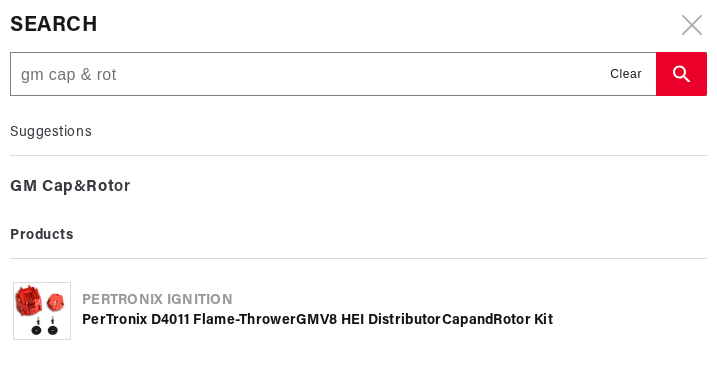 type on "gm cap & roto" 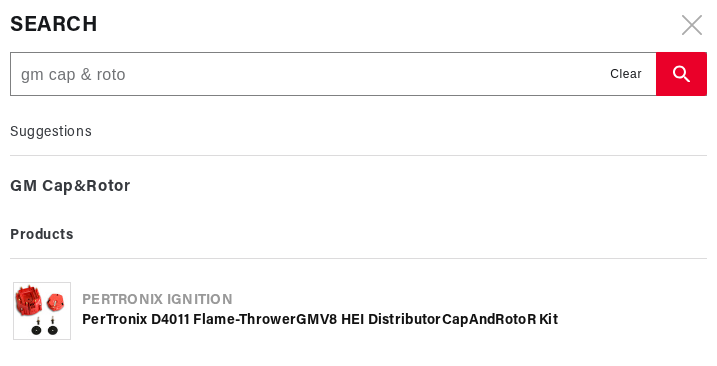 type on "gm cap & rotor" 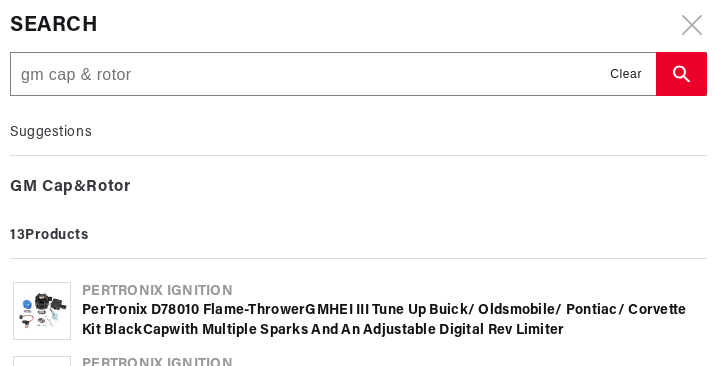 type on "gm cap & rotor" 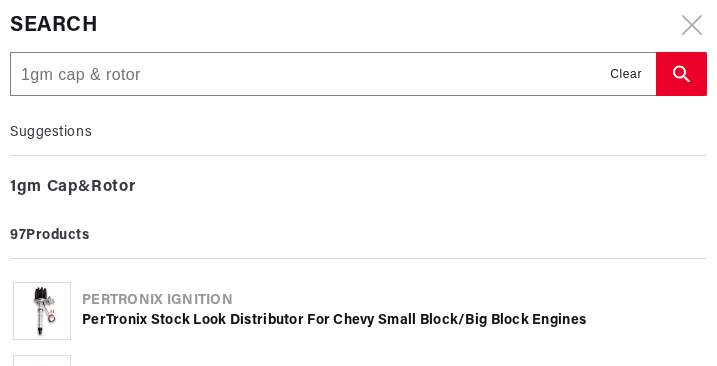 type on "19gm cap & rotor" 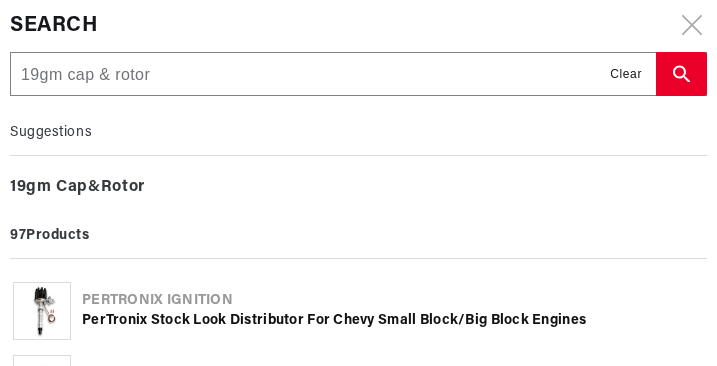 type on "197gm cap & rotor" 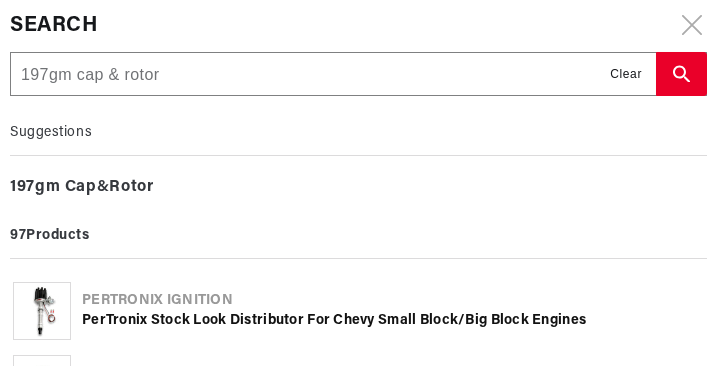 type on "1970gm cap & rotor" 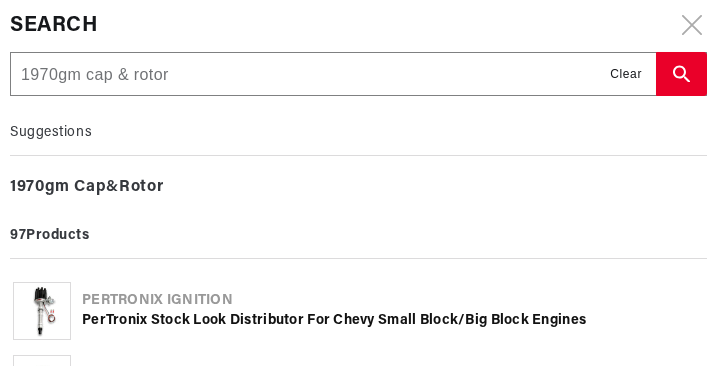 type on "1970 gm cap & rotor" 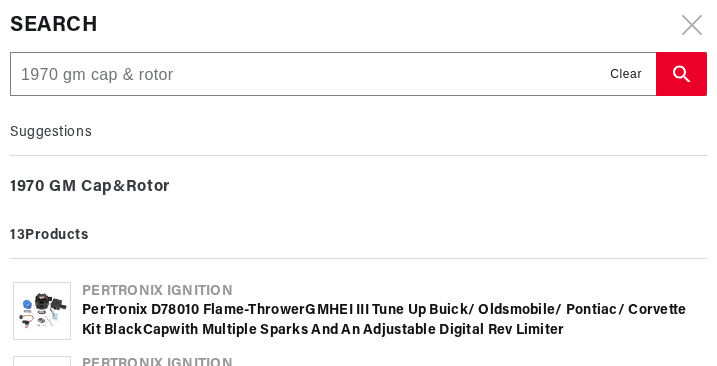 type on "1970 gm cap & rotor" 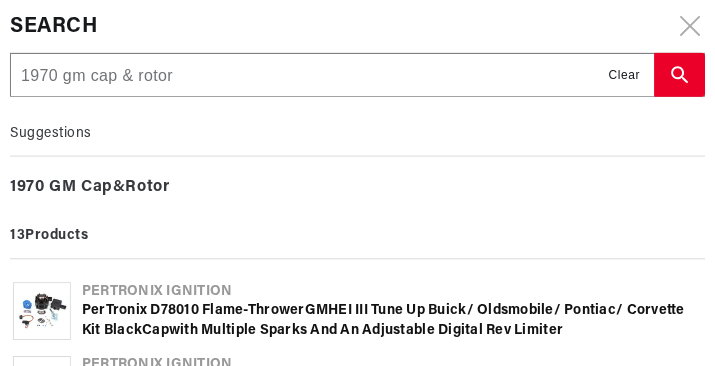 scroll, scrollTop: 0, scrollLeft: 0, axis: both 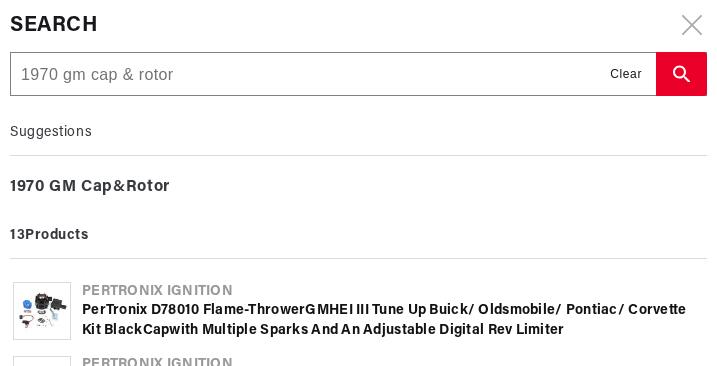 click 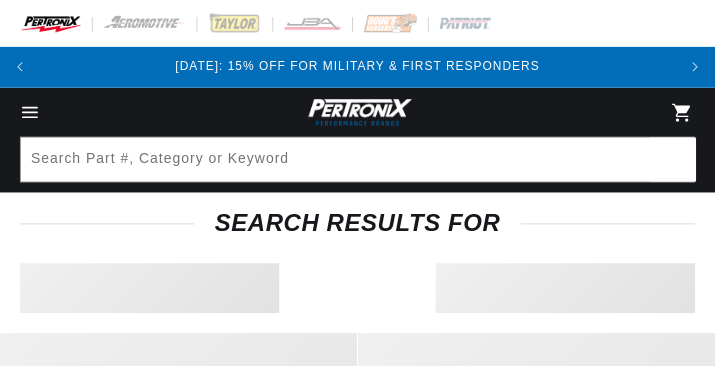 scroll, scrollTop: 0, scrollLeft: 0, axis: both 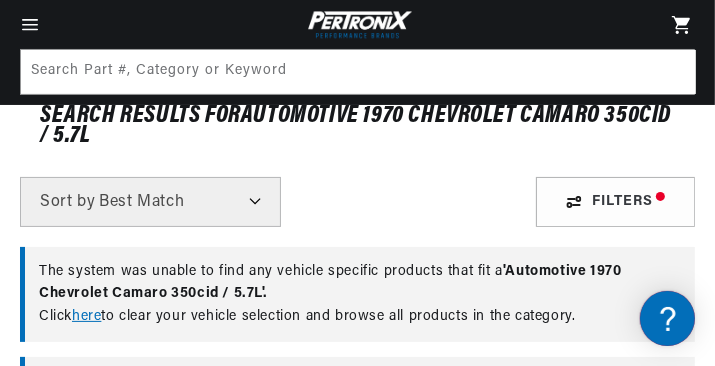 click on "here" at bounding box center [86, 316] 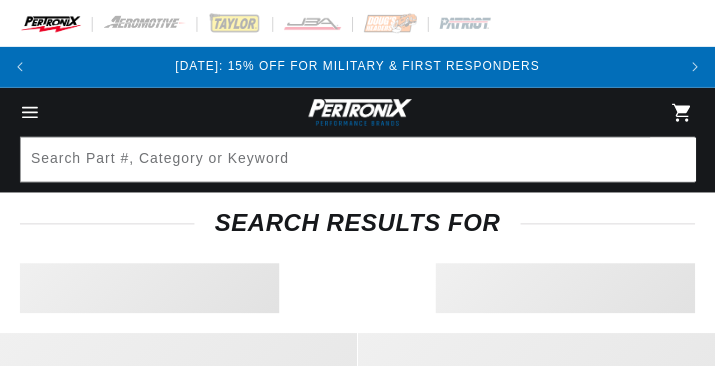 scroll, scrollTop: 0, scrollLeft: 0, axis: both 